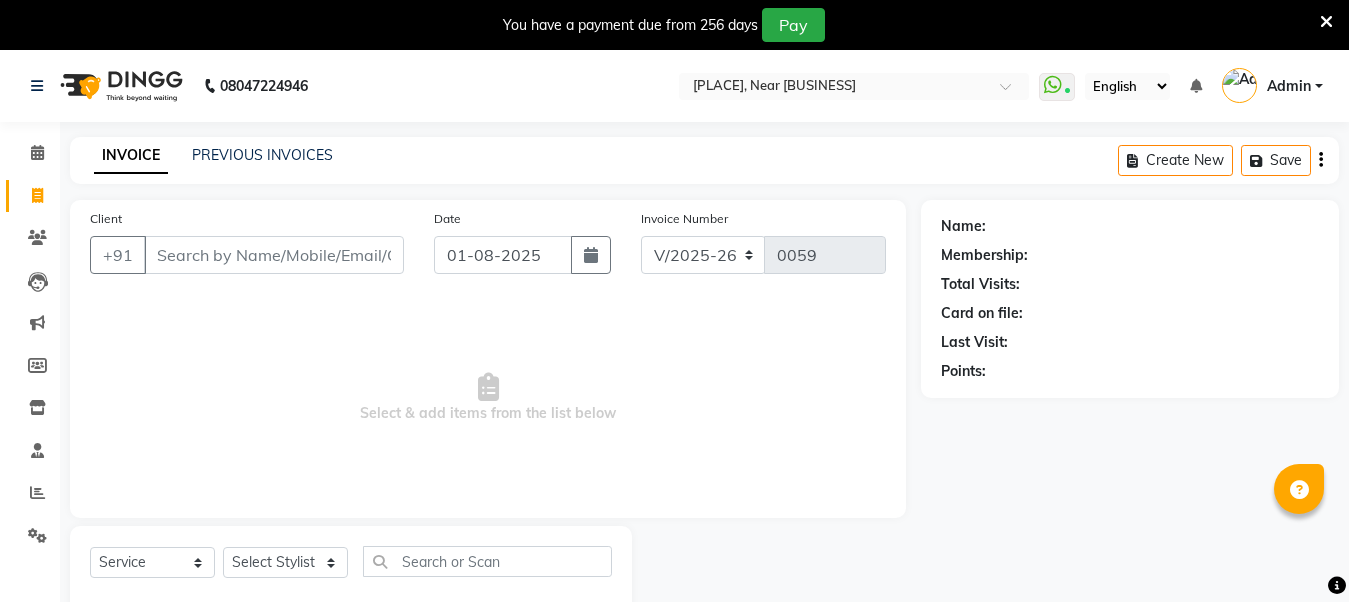 select on "5103" 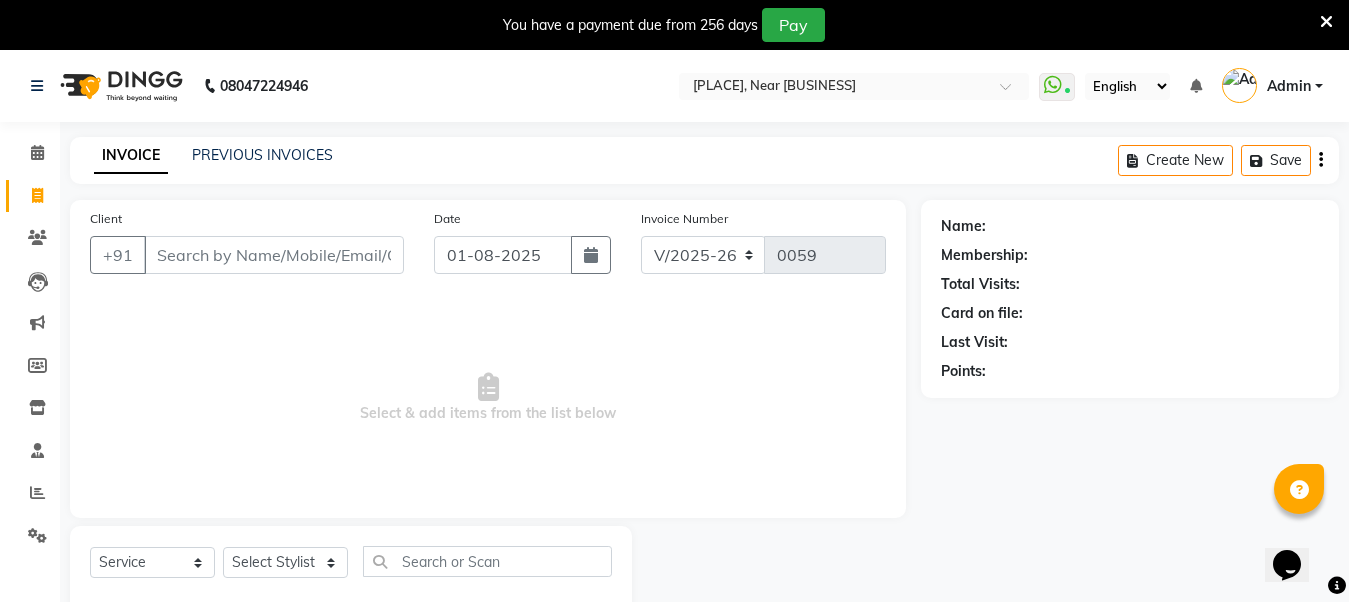 scroll, scrollTop: 0, scrollLeft: 0, axis: both 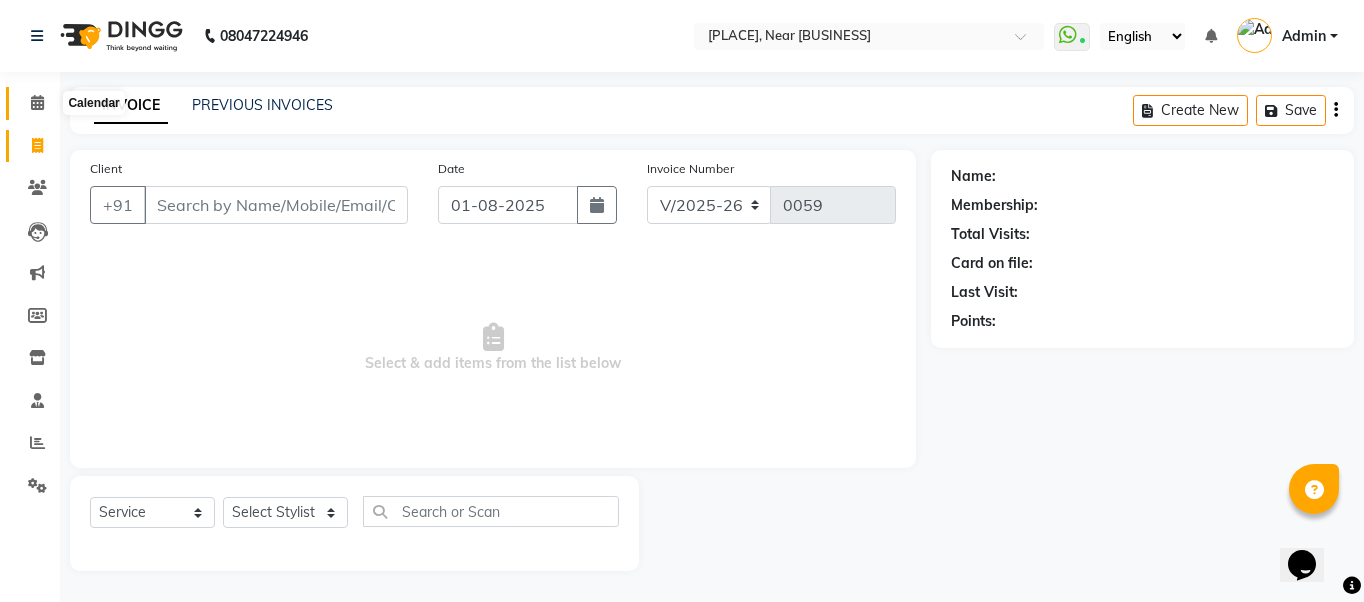 click 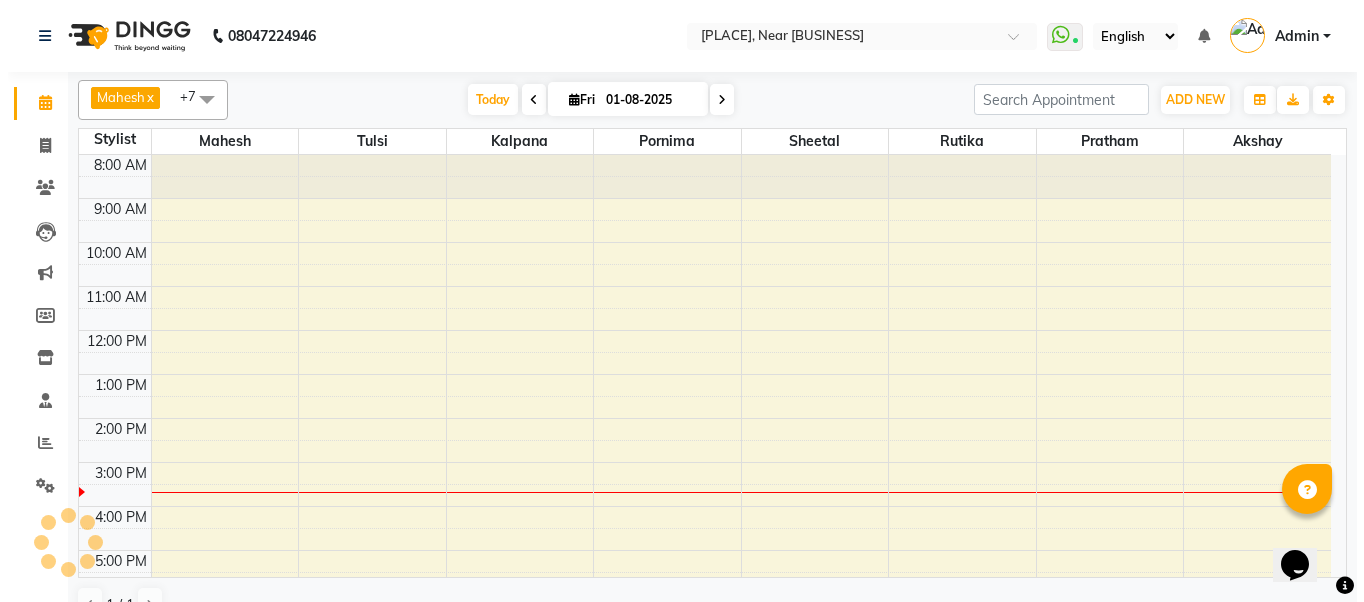 scroll, scrollTop: 0, scrollLeft: 0, axis: both 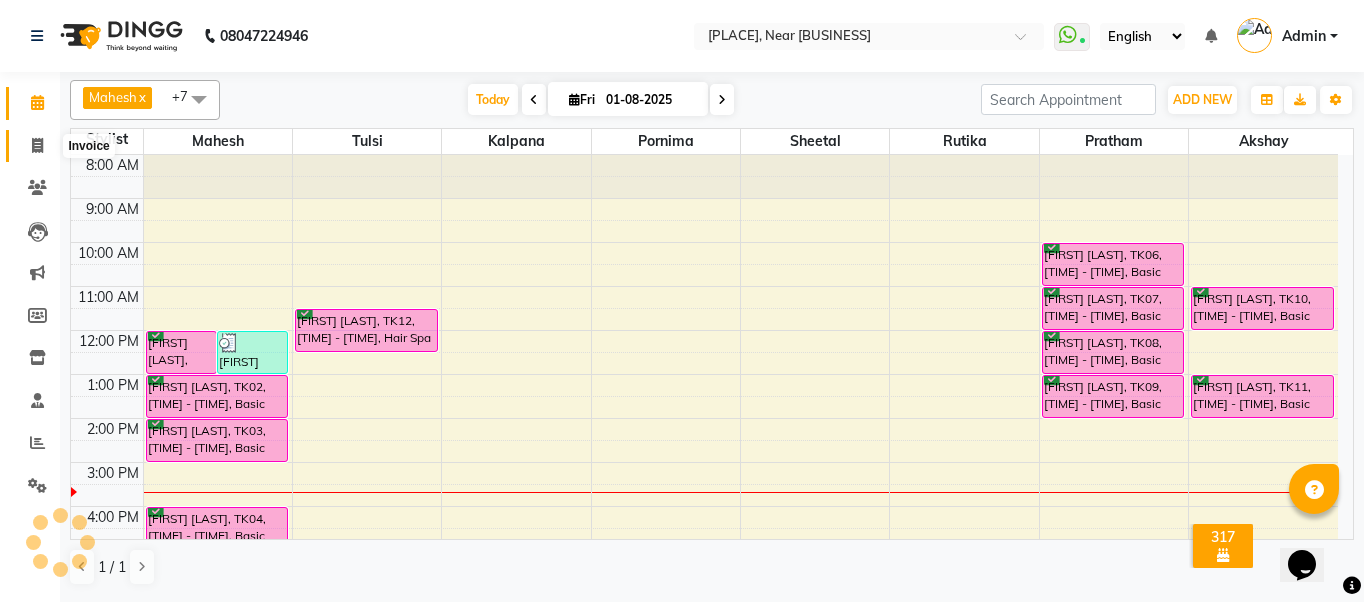 click 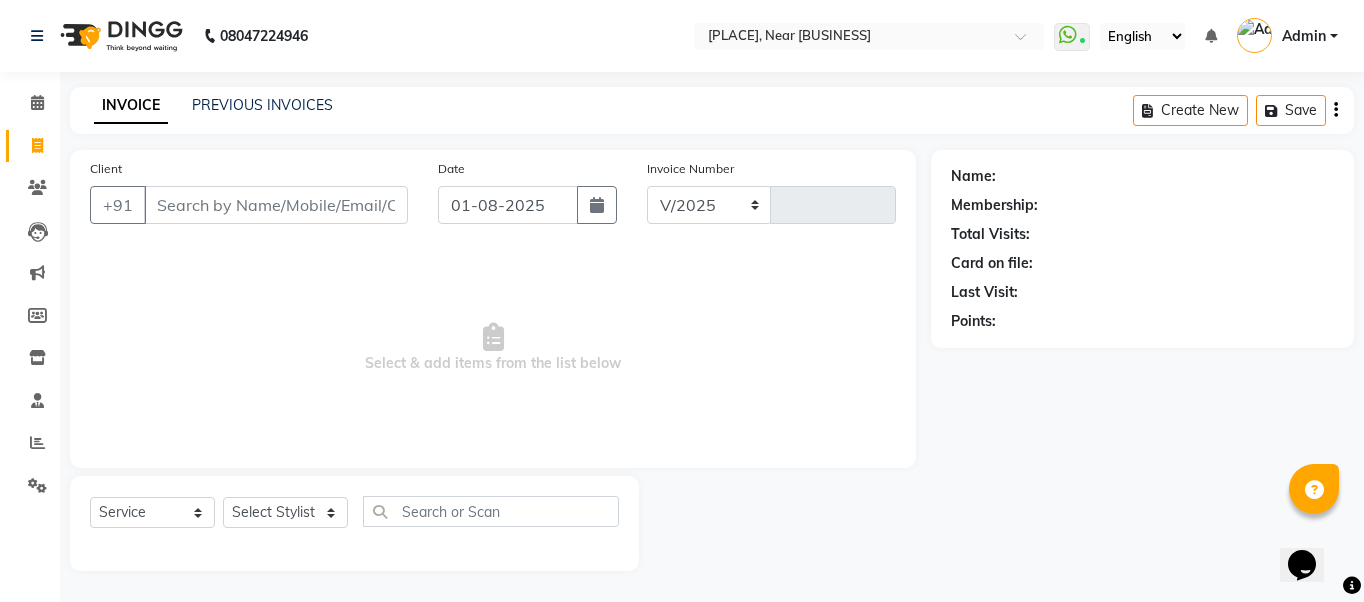 select on "5103" 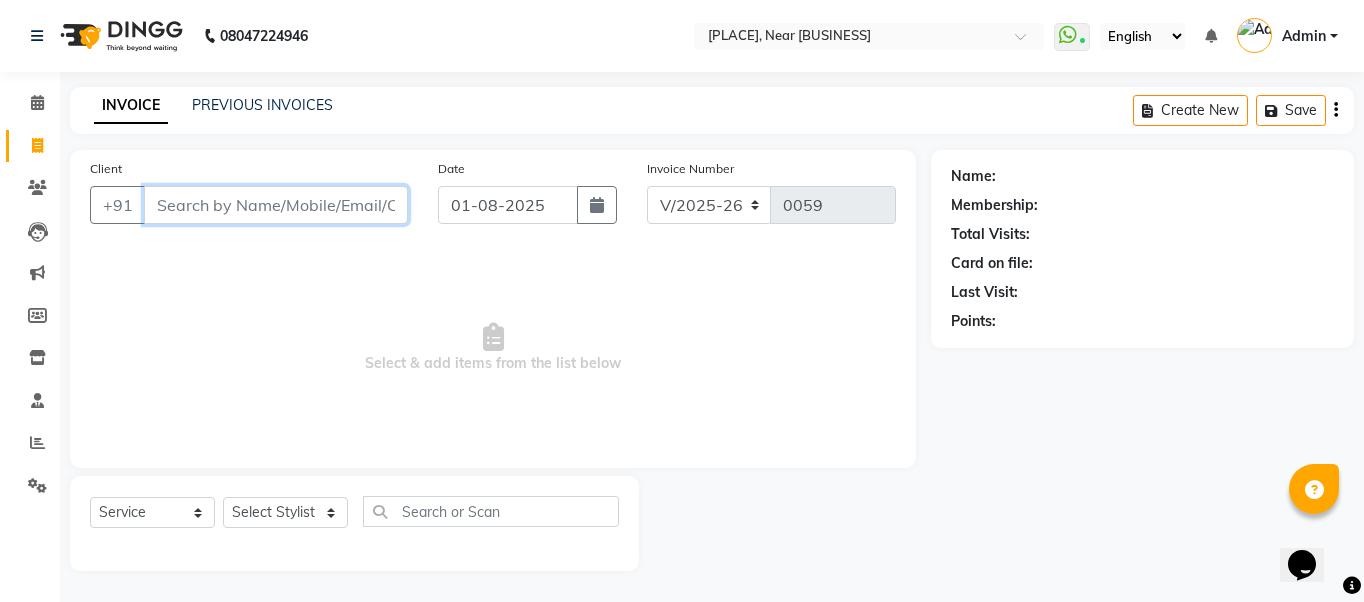 click on "Client" at bounding box center [276, 205] 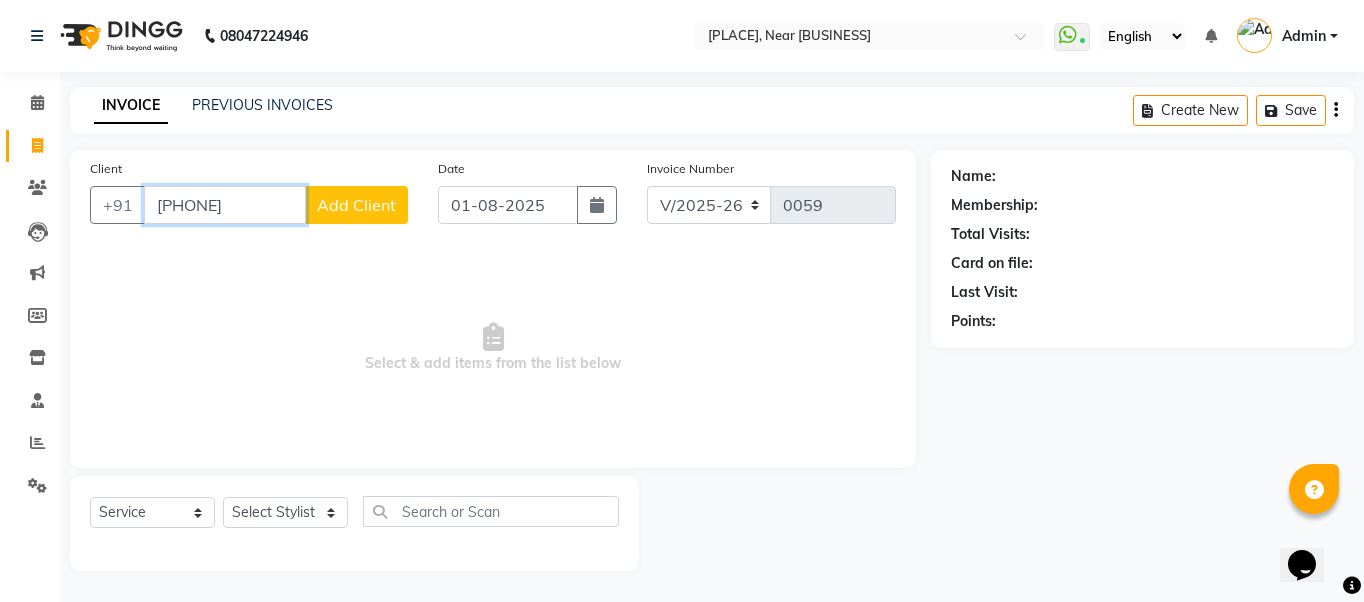 type on "[PHONE]" 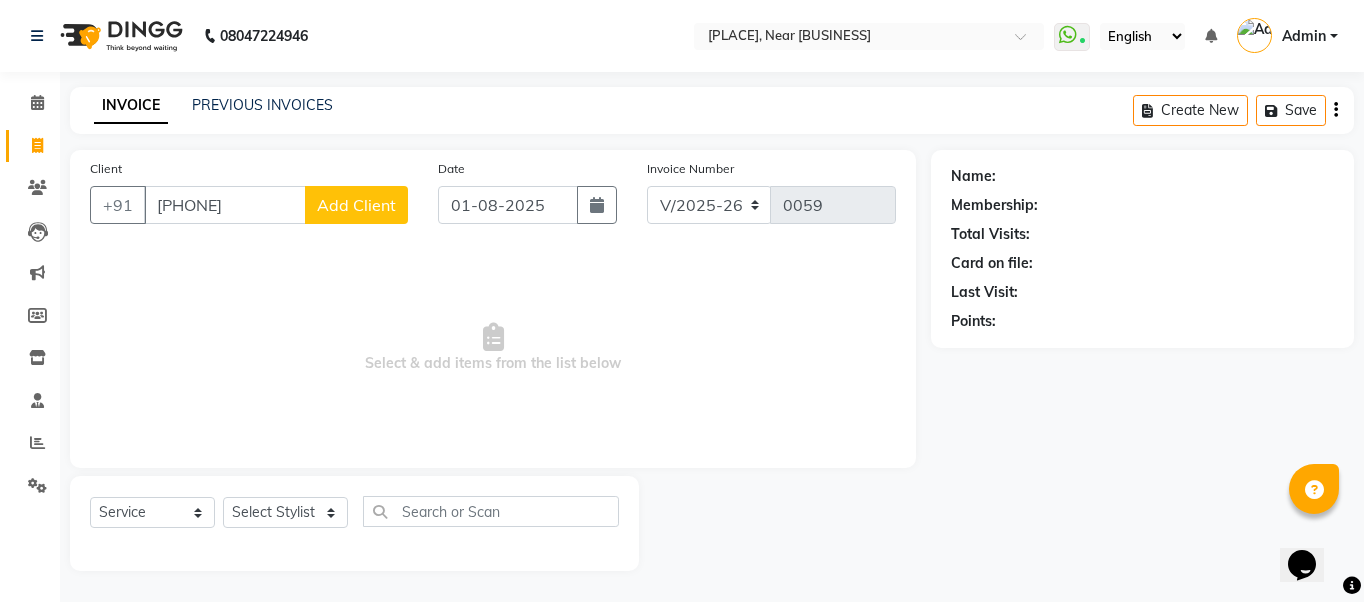 click on "Add Client" 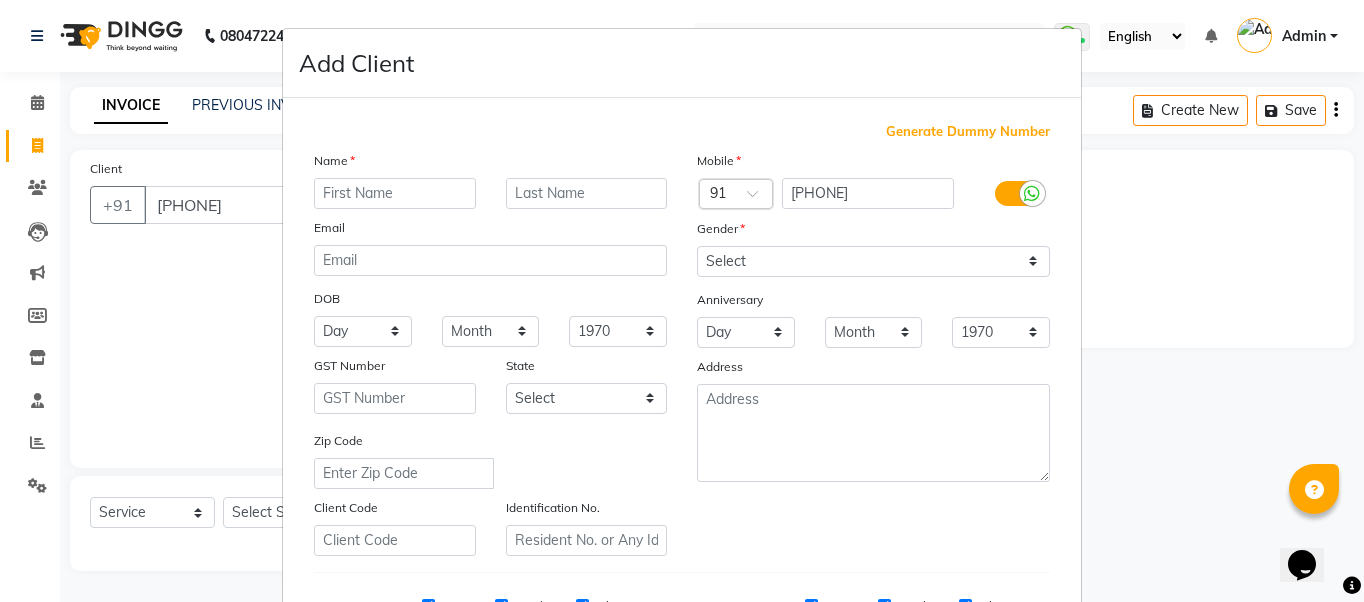 click at bounding box center [395, 193] 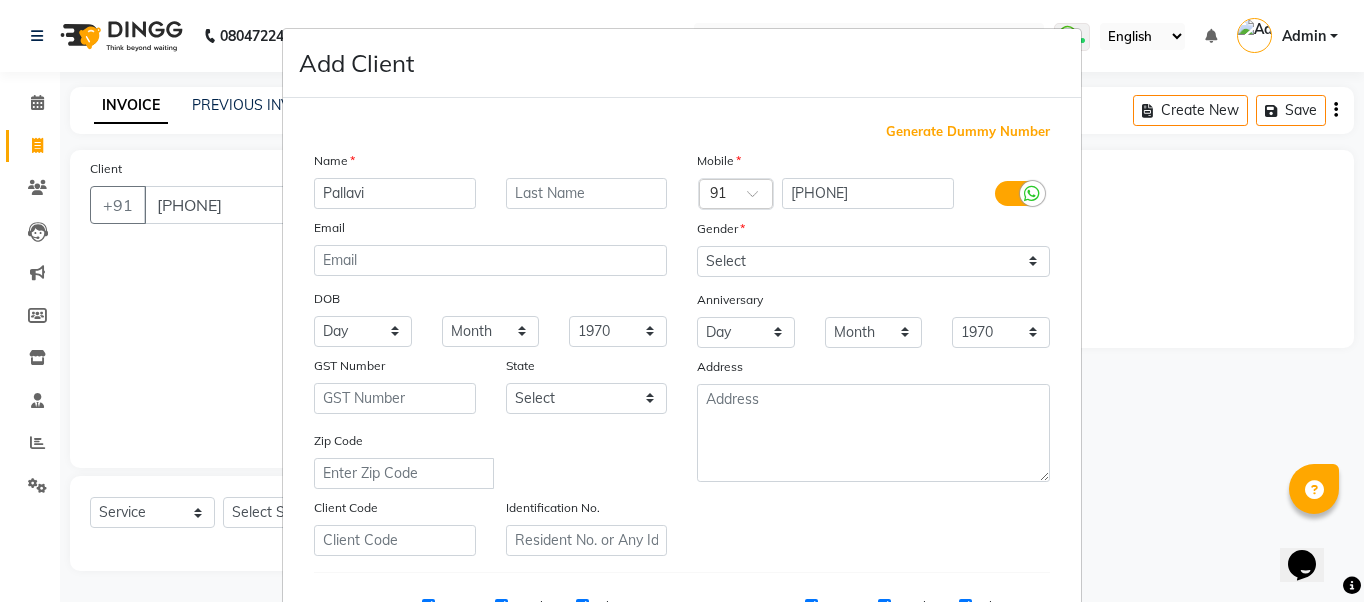 type on "Pallavi" 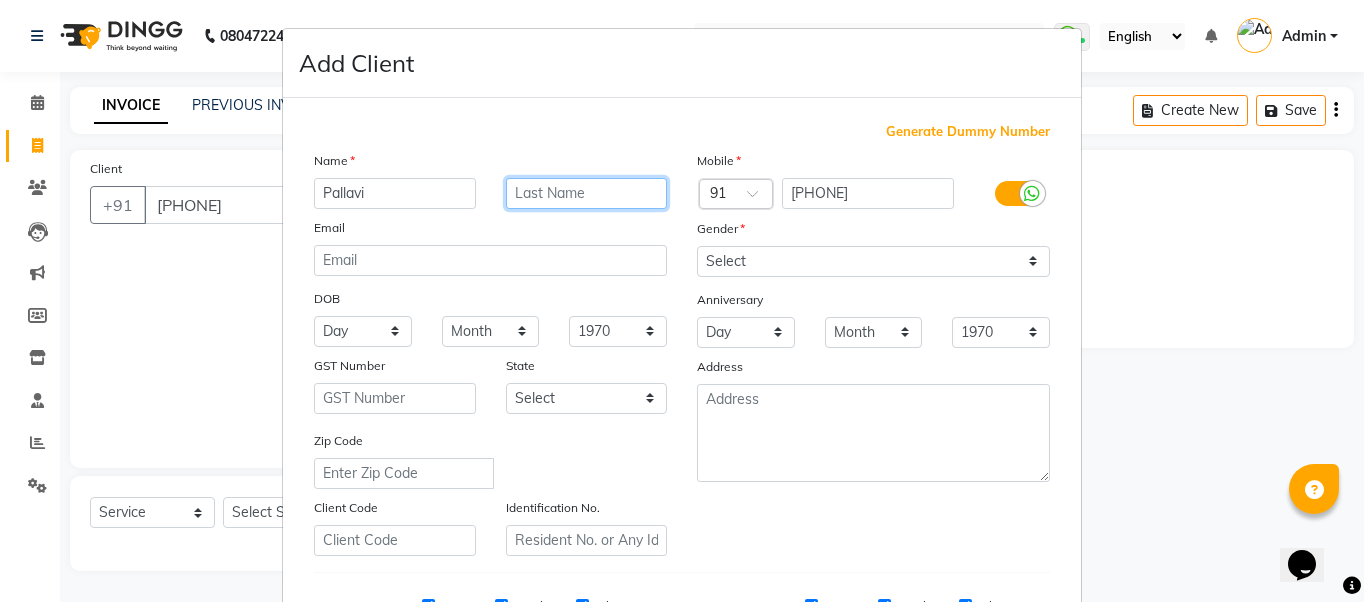 click at bounding box center [587, 193] 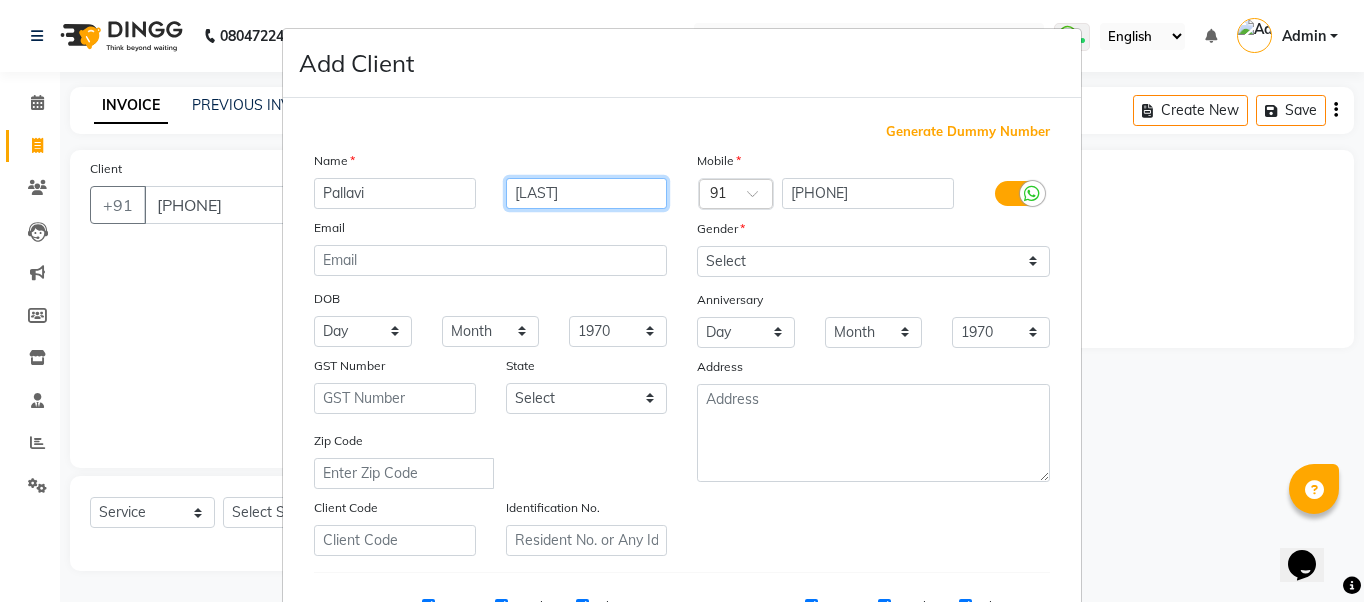 type on "[LAST]" 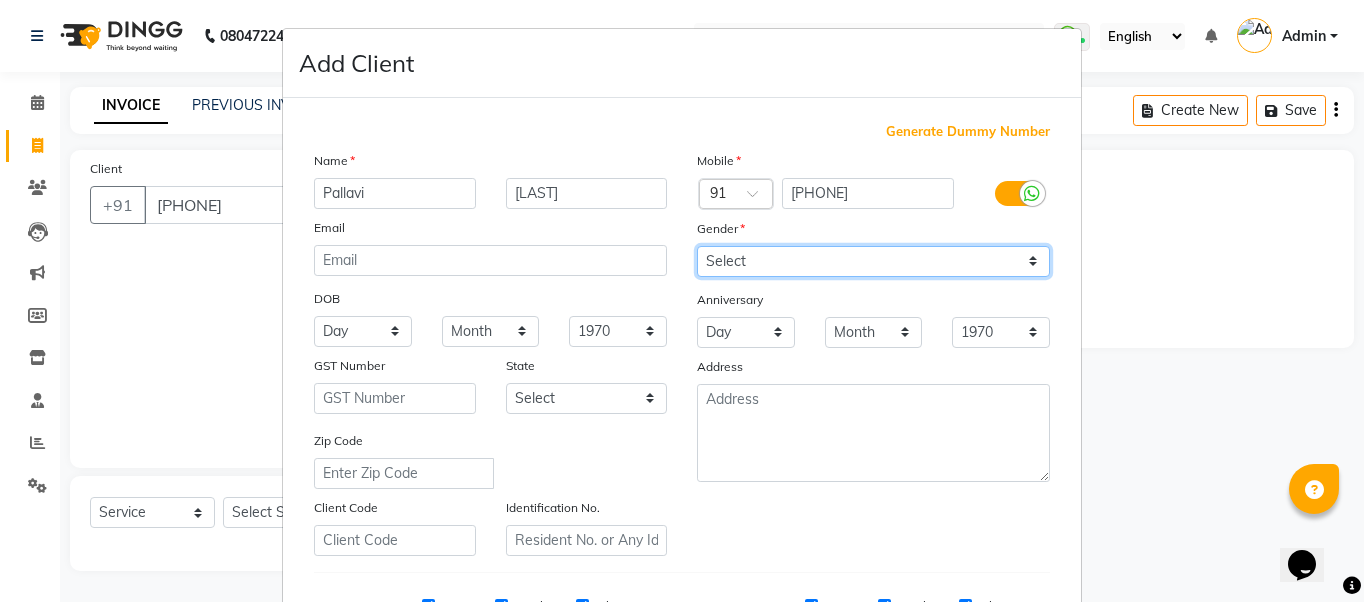 click on "Select Male Female Other Prefer Not To Say" at bounding box center (873, 261) 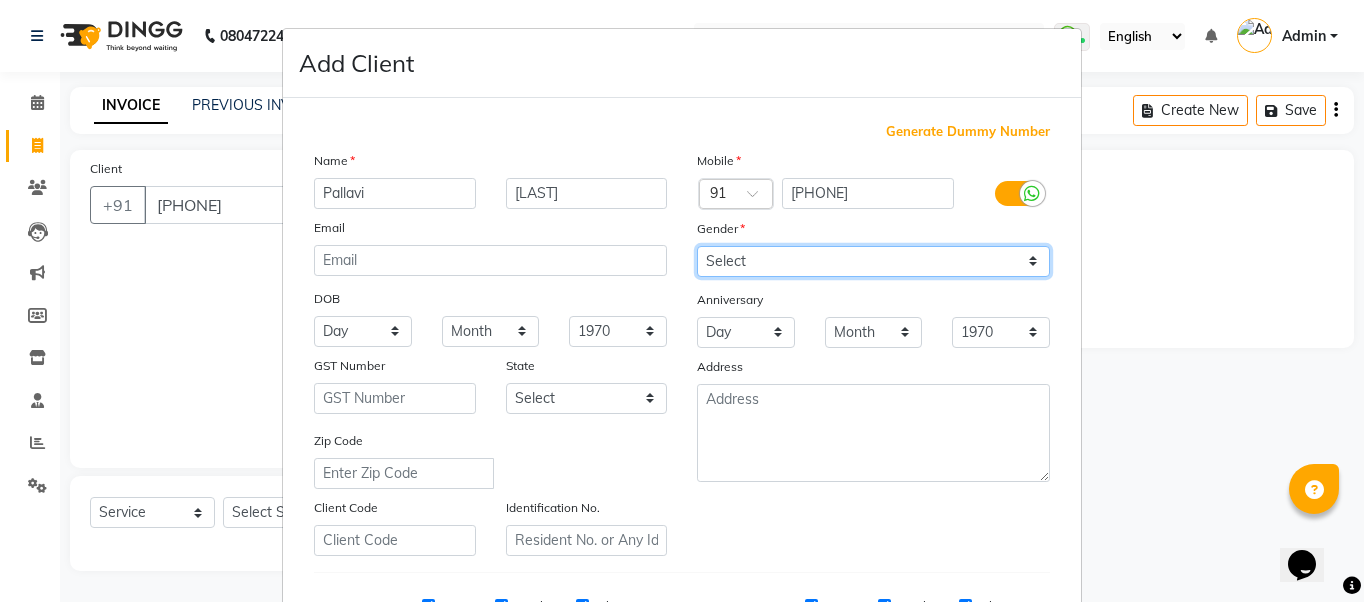 select on "female" 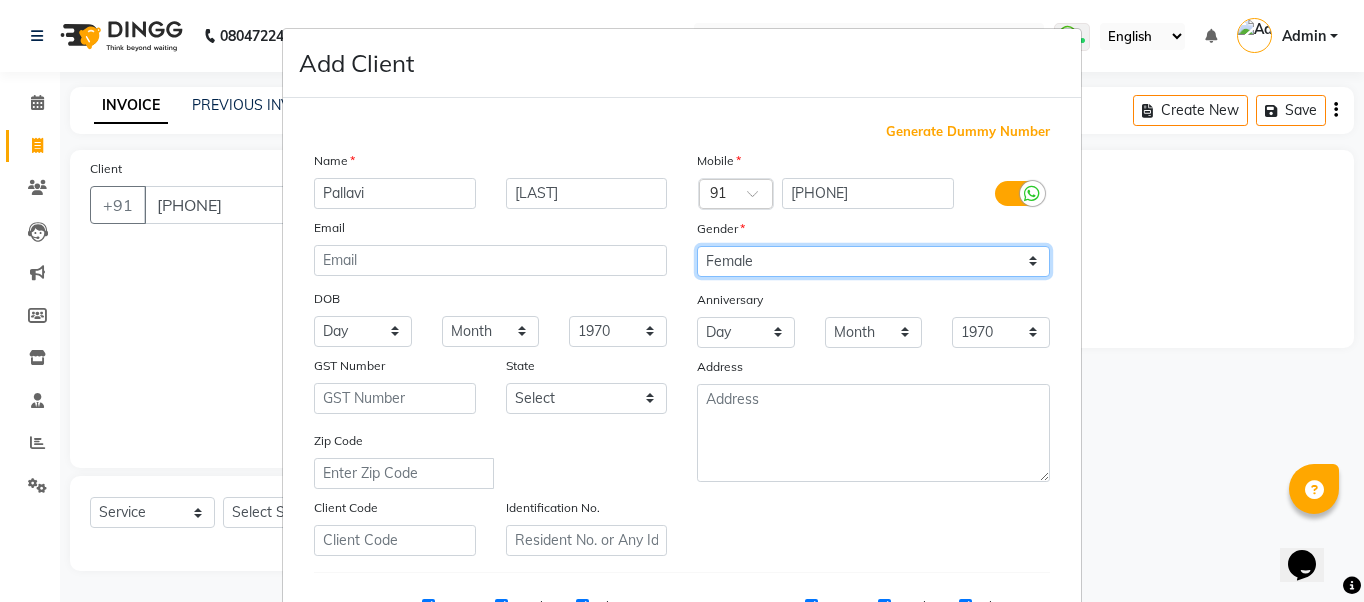 click on "Select Male Female Other Prefer Not To Say" at bounding box center [873, 261] 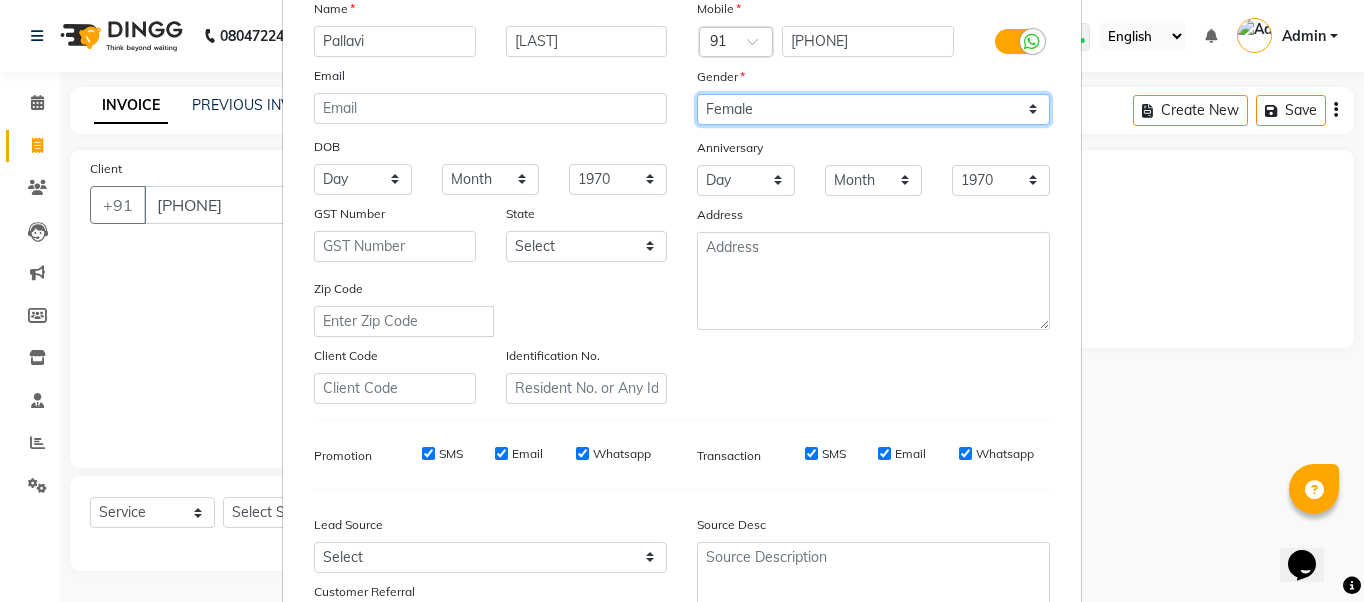 scroll, scrollTop: 321, scrollLeft: 0, axis: vertical 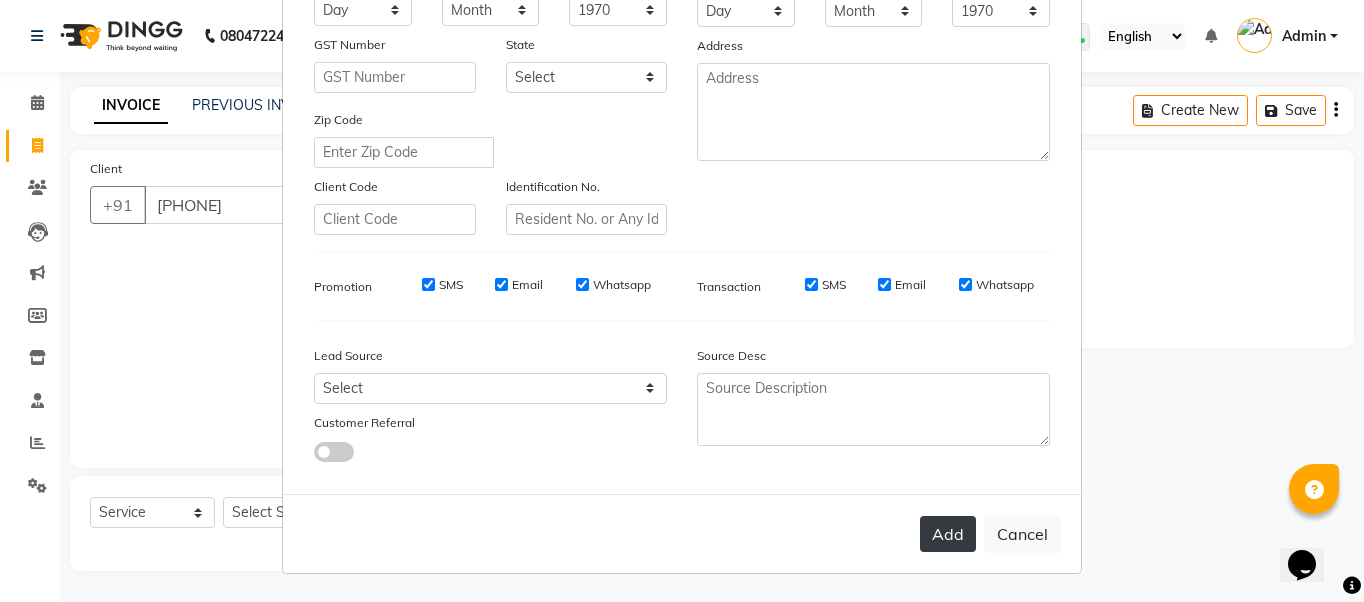 click on "Add" at bounding box center (948, 534) 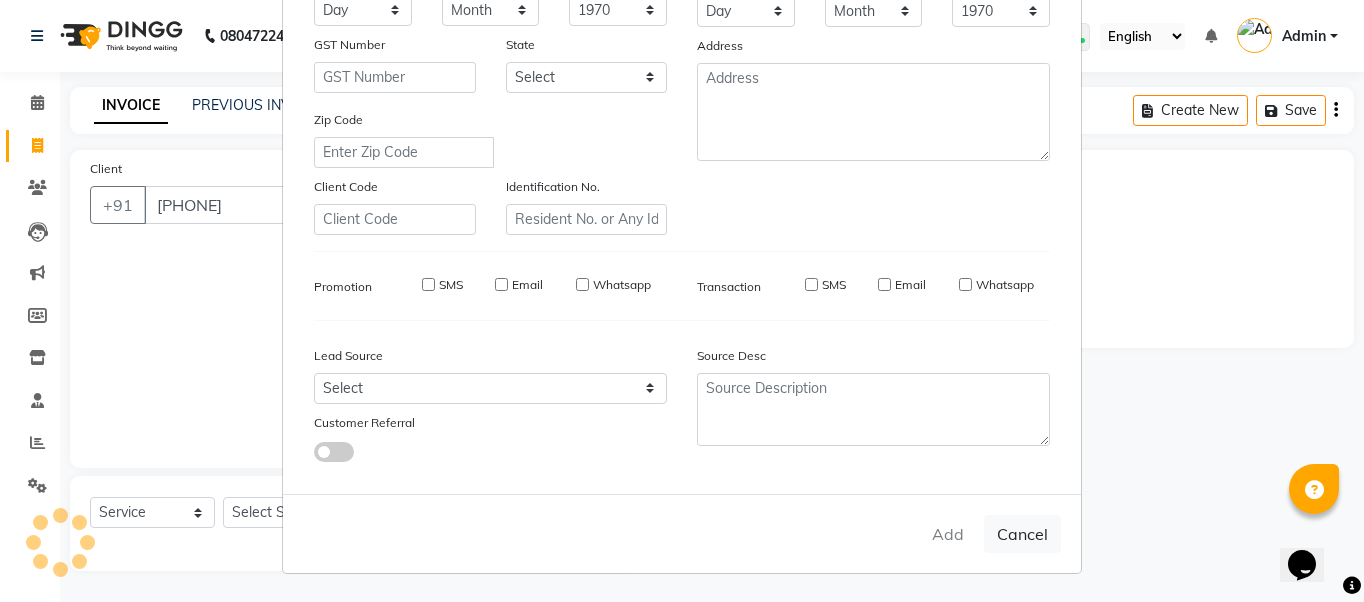type 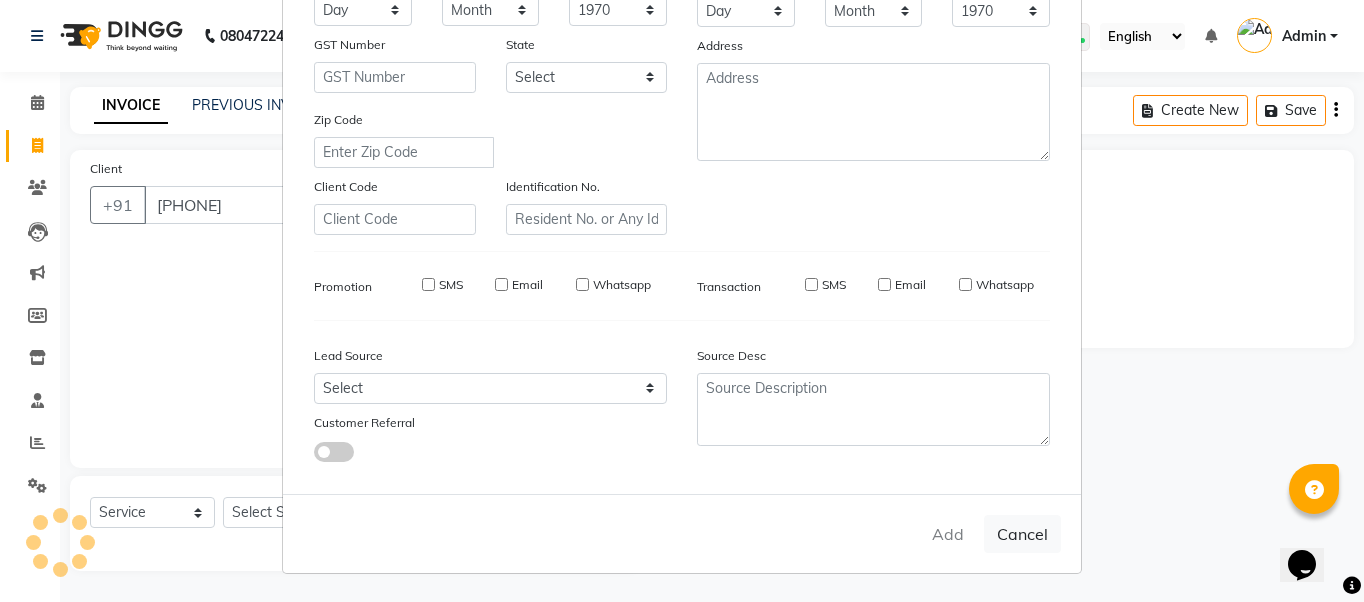 checkbox on "false" 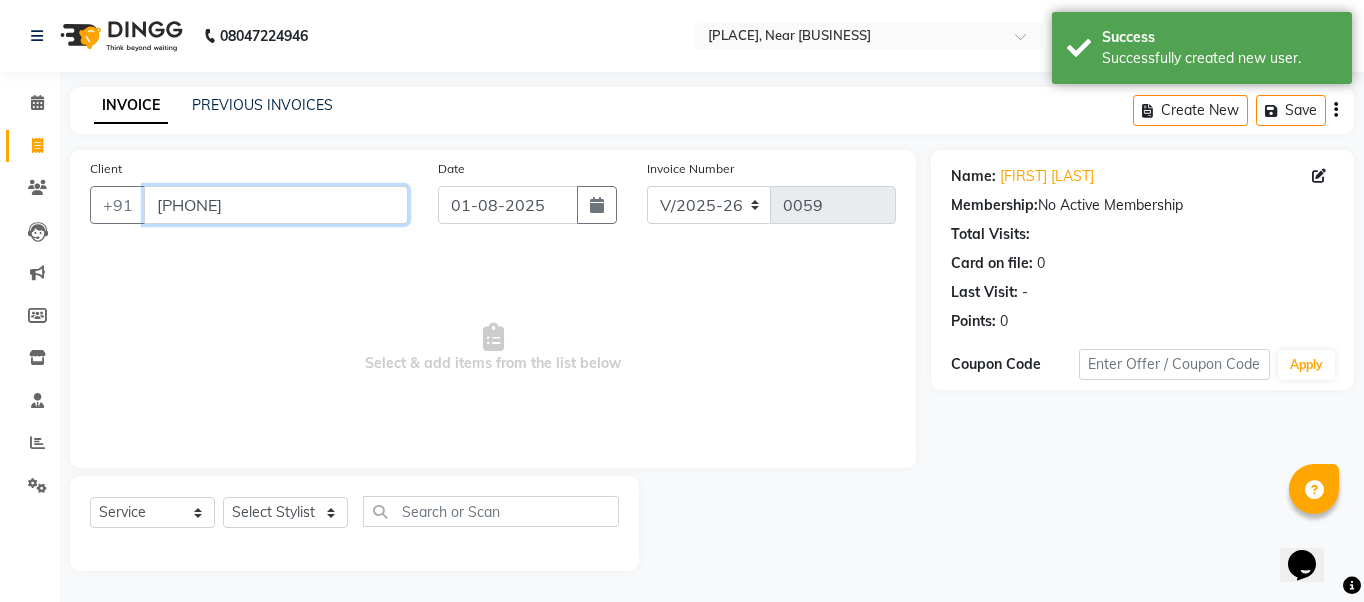 click on "[PHONE]" at bounding box center (276, 205) 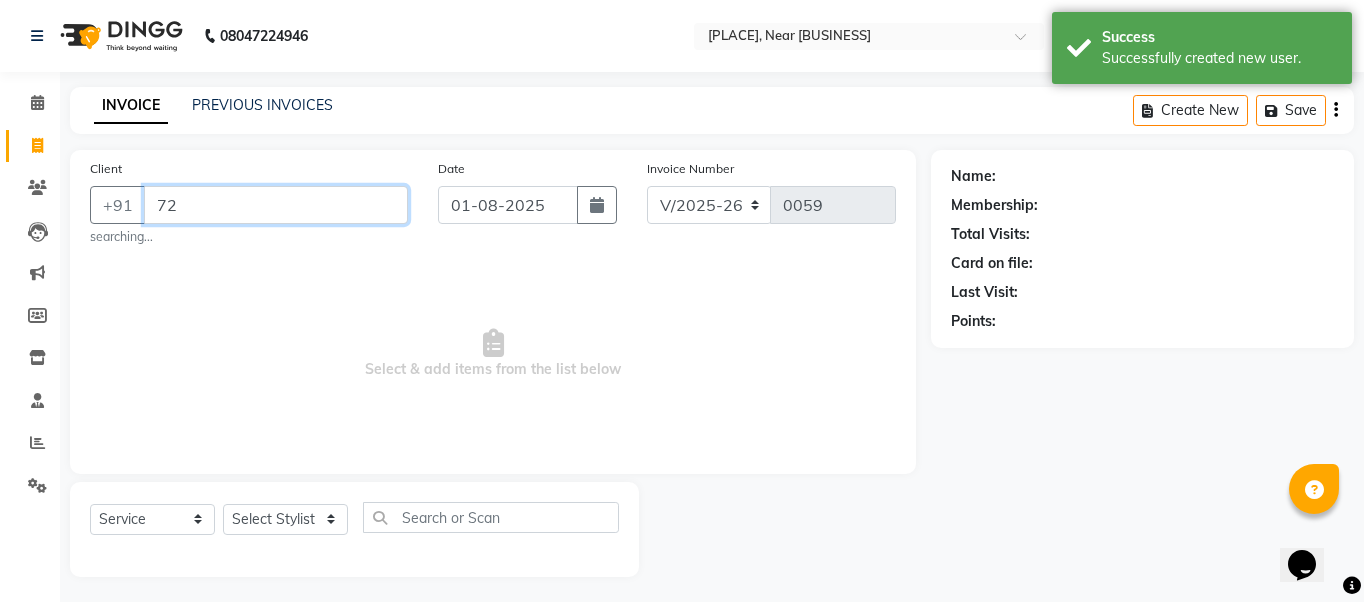 type on "7" 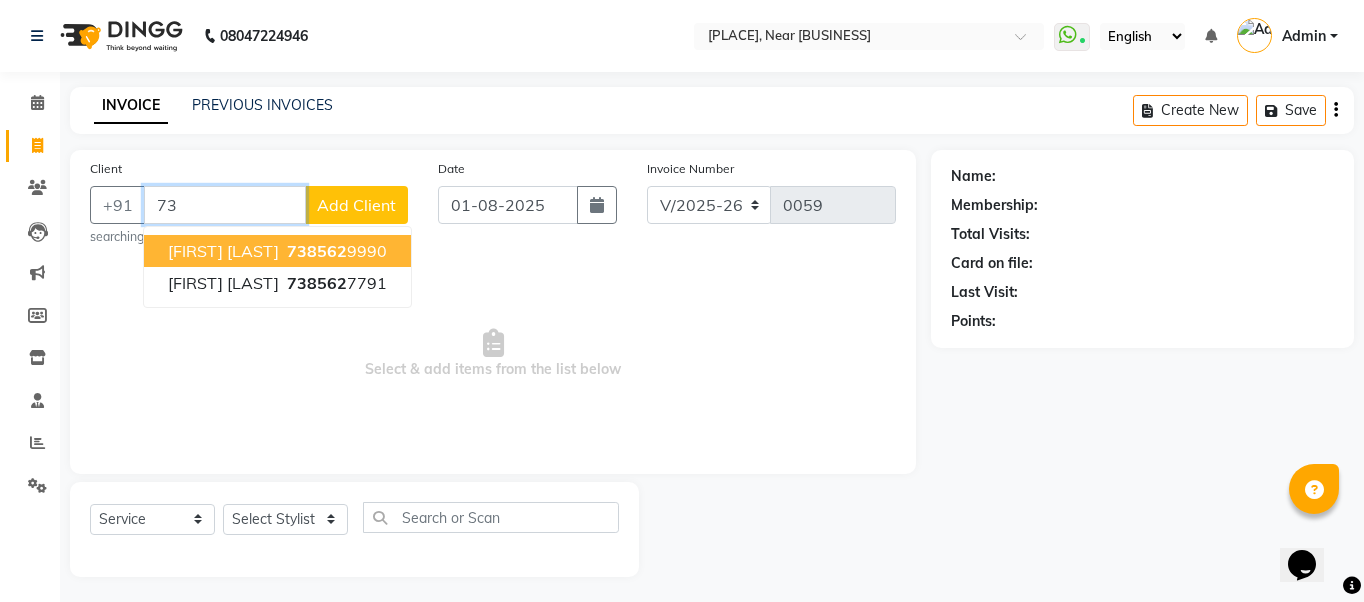 type on "7" 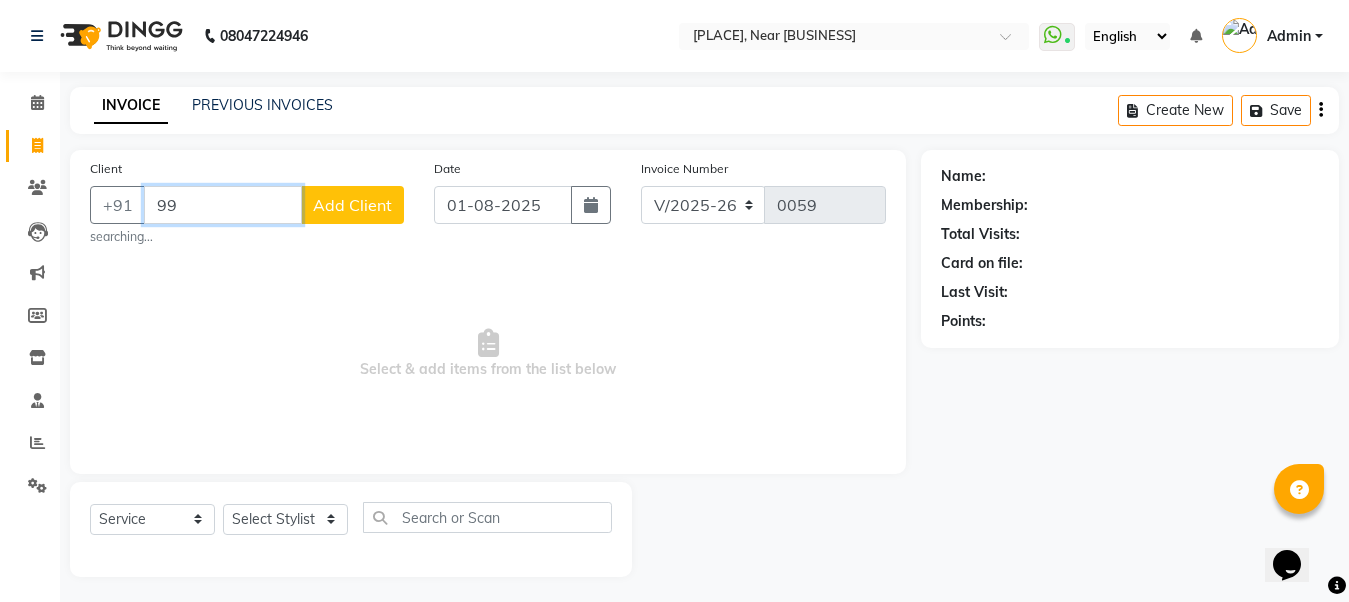 type on "9" 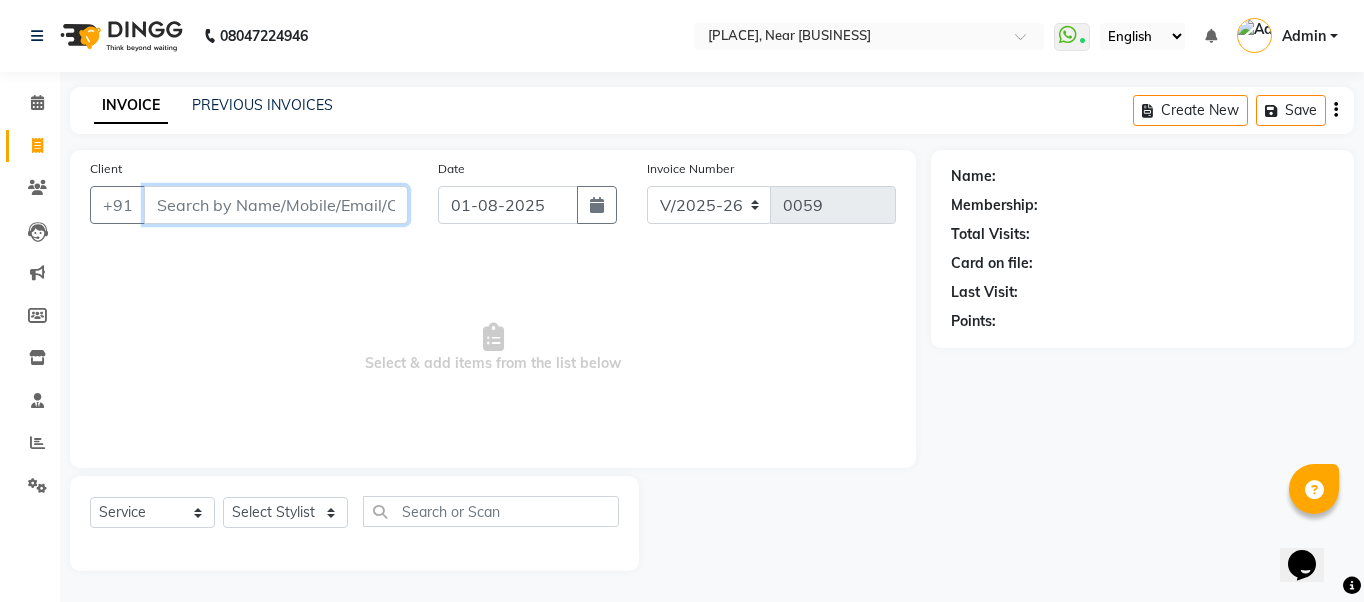 click on "Client" at bounding box center [276, 205] 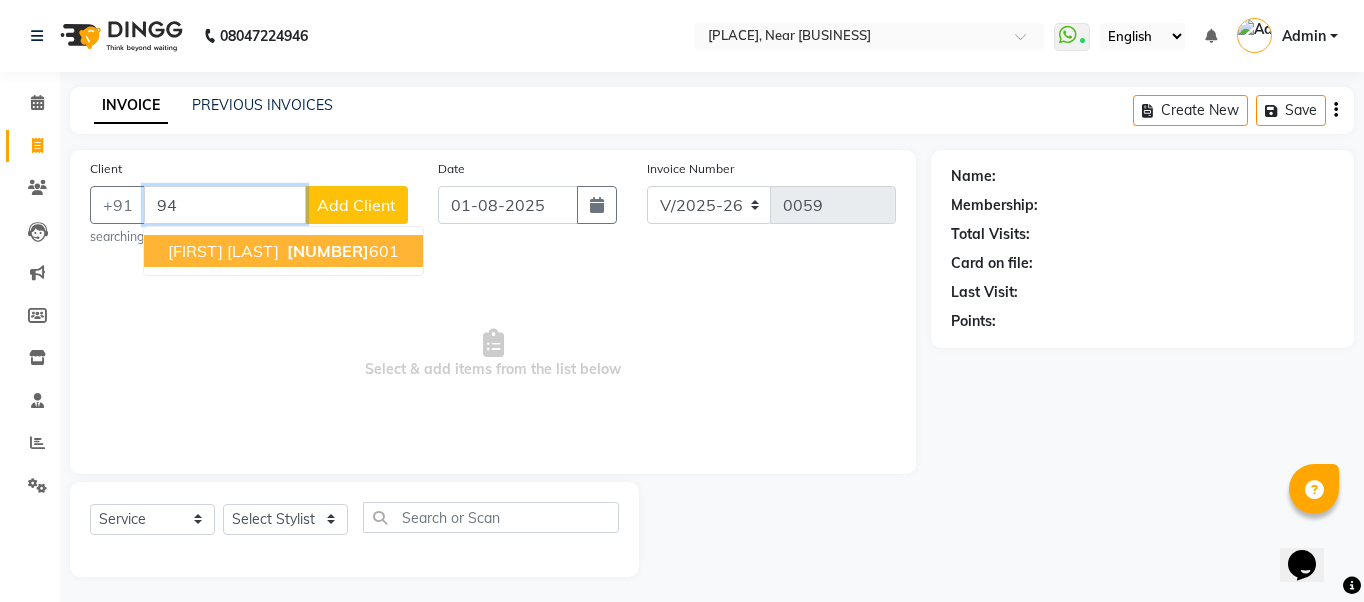 type on "9" 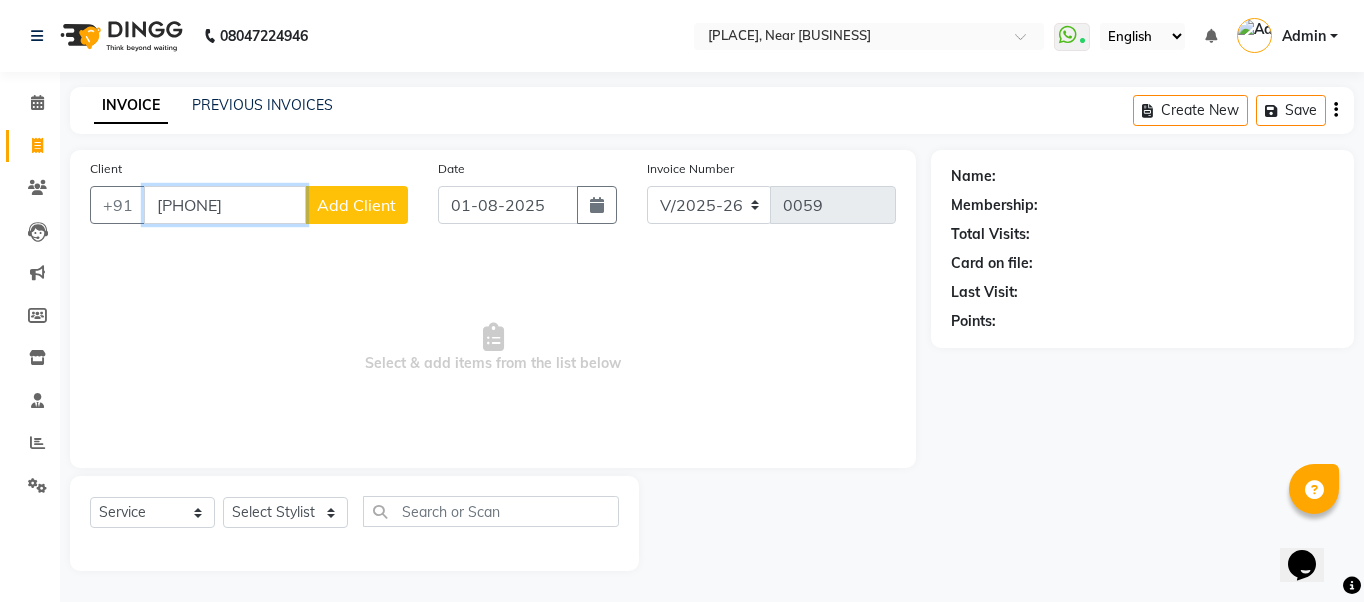 type on "[PHONE]" 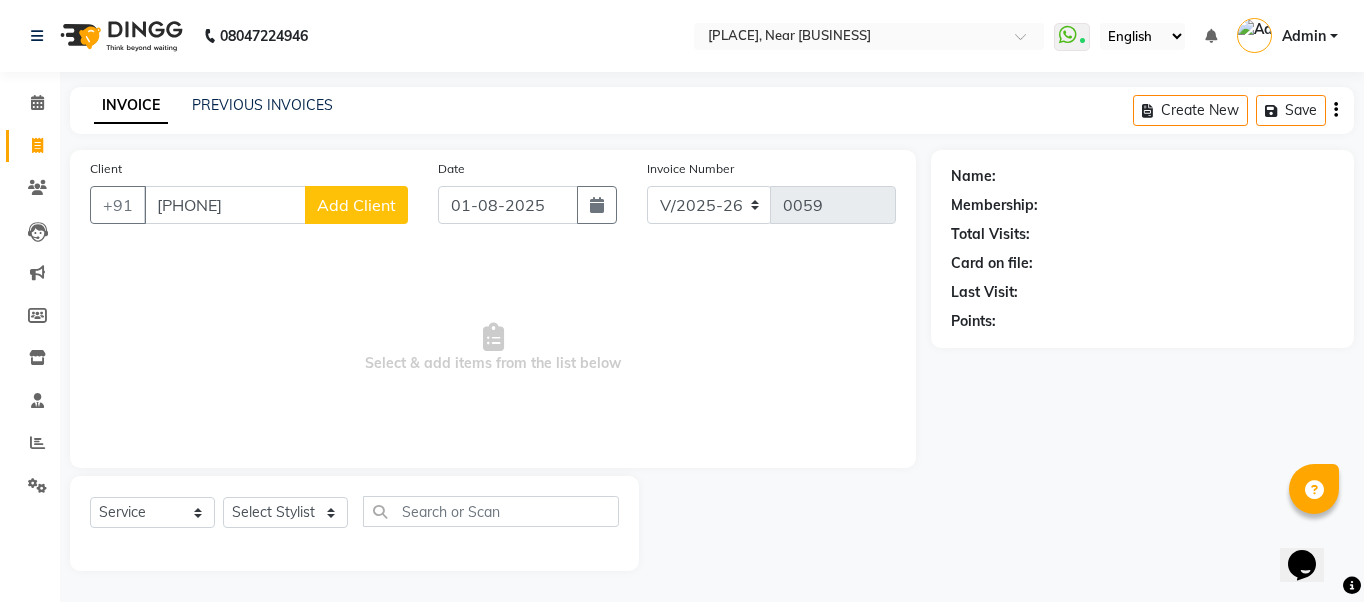 click on "Add Client" 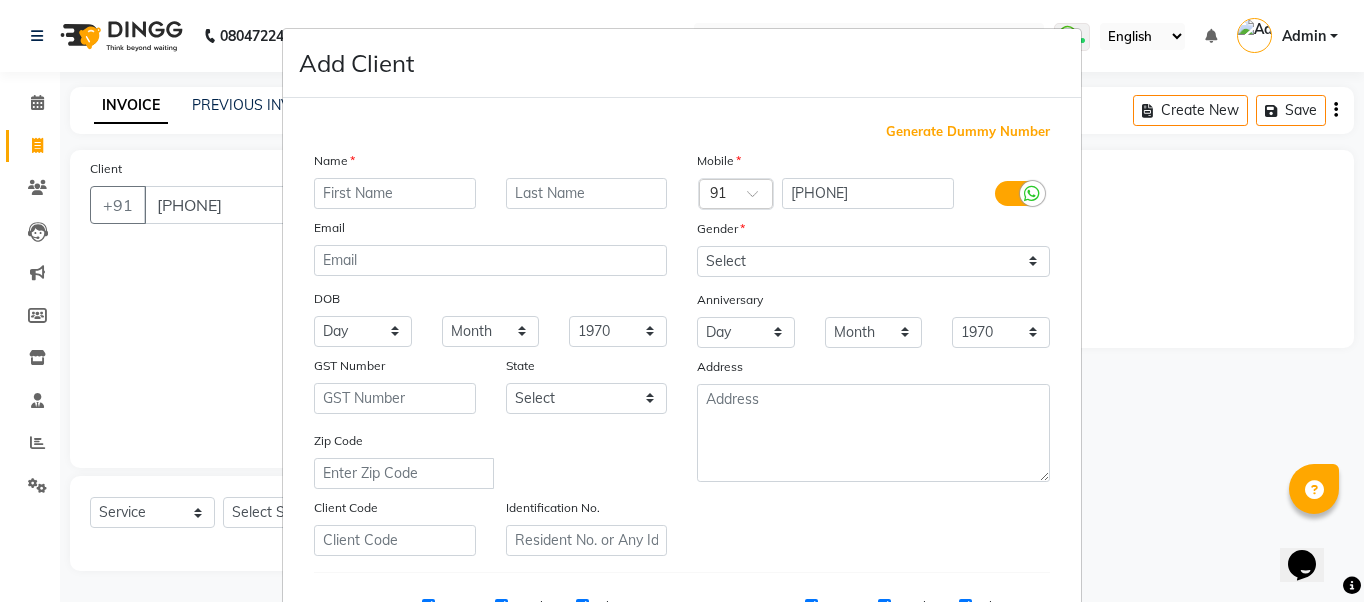 click at bounding box center [395, 193] 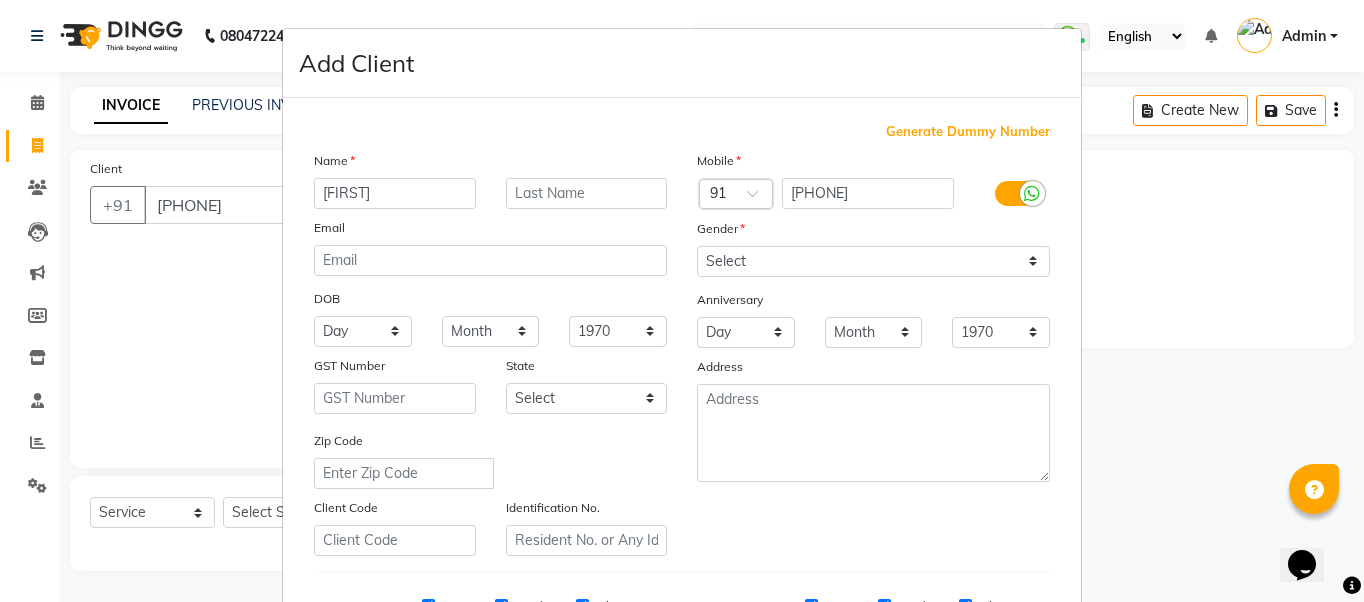 type on "[FIRST]" 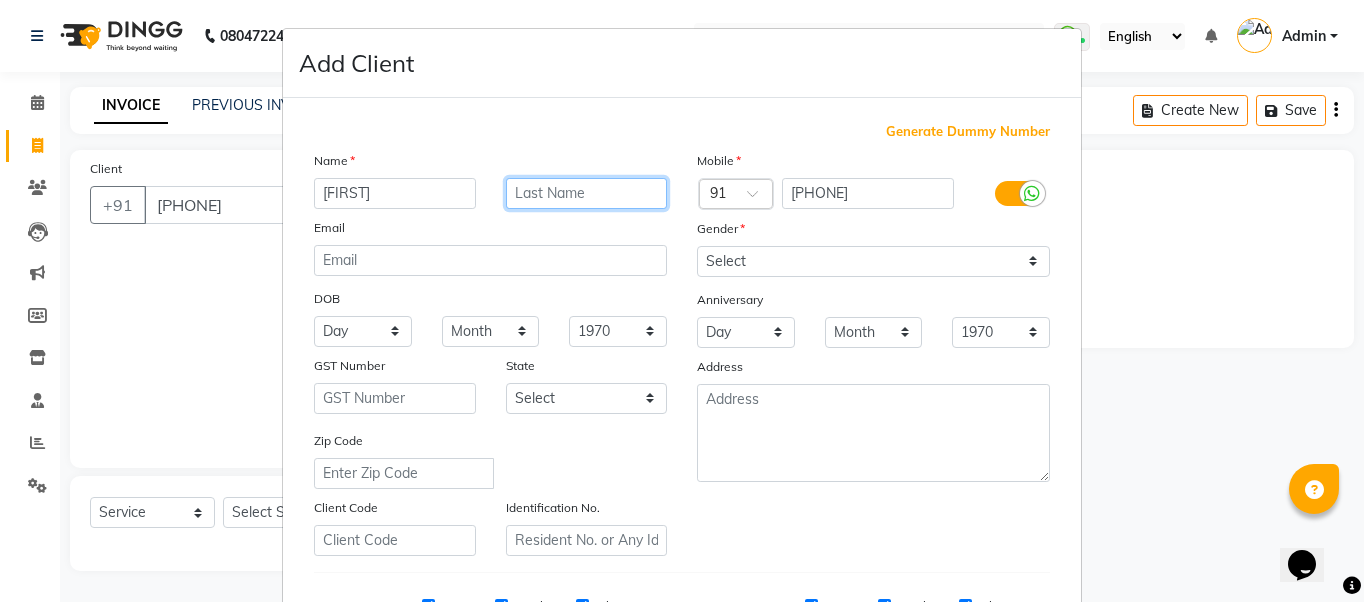 click at bounding box center [587, 193] 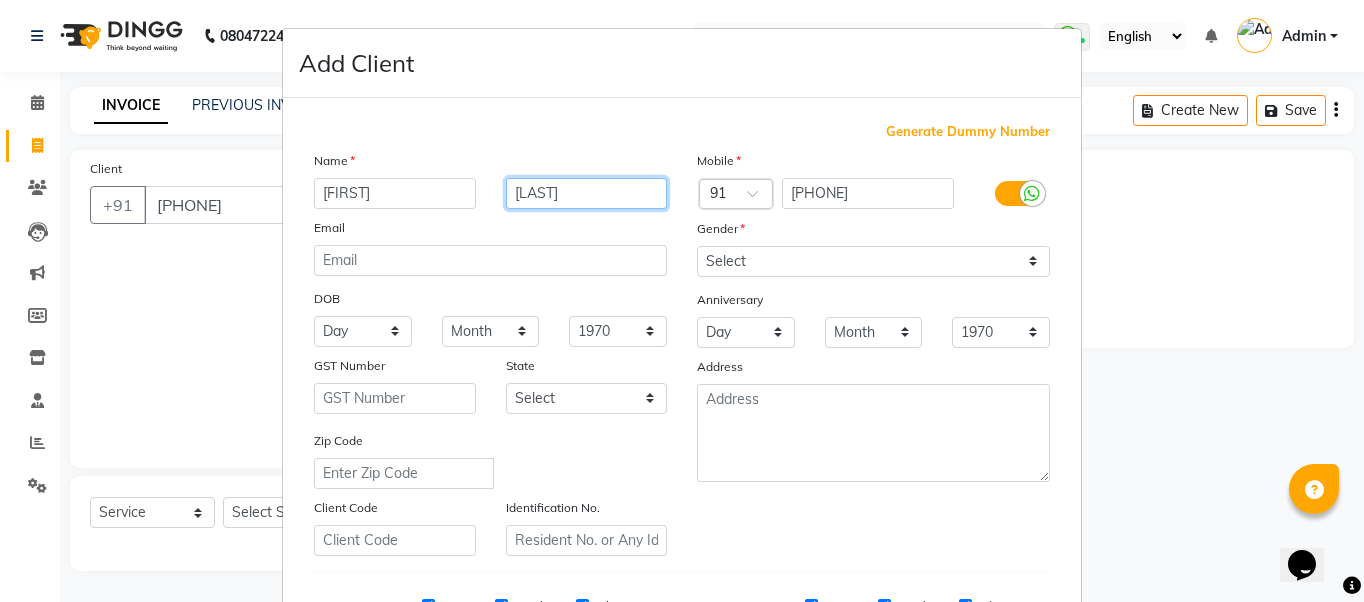 type on "[LAST]" 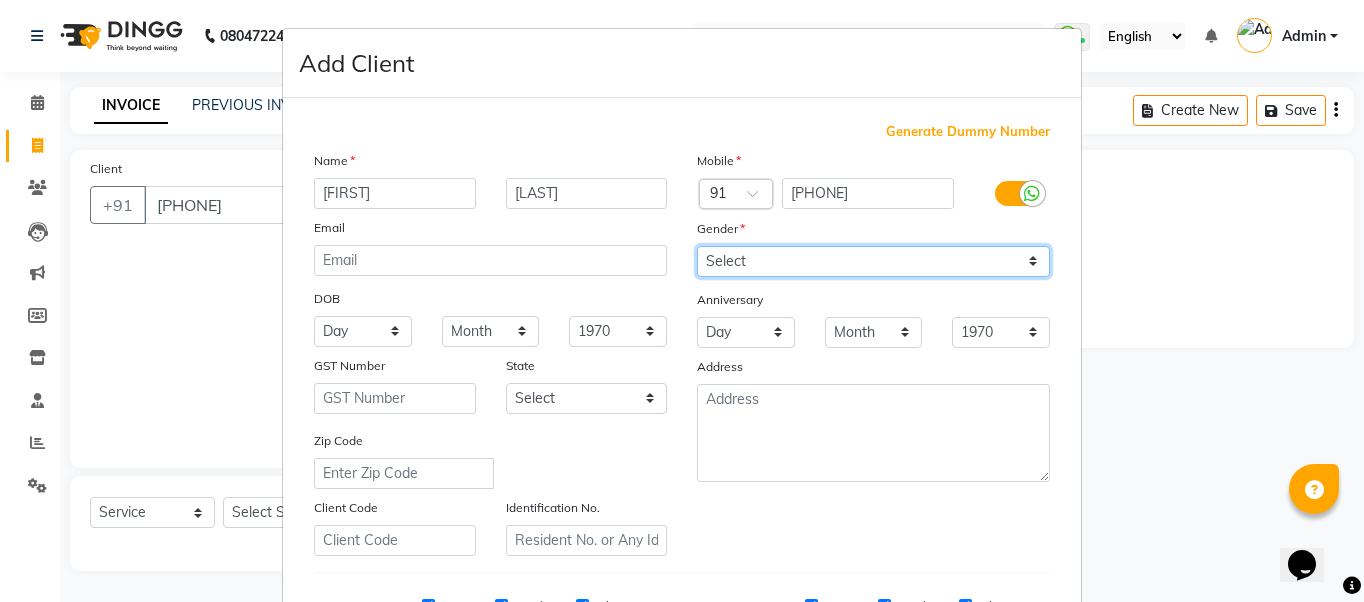 drag, startPoint x: 788, startPoint y: 251, endPoint x: 792, endPoint y: 274, distance: 23.345236 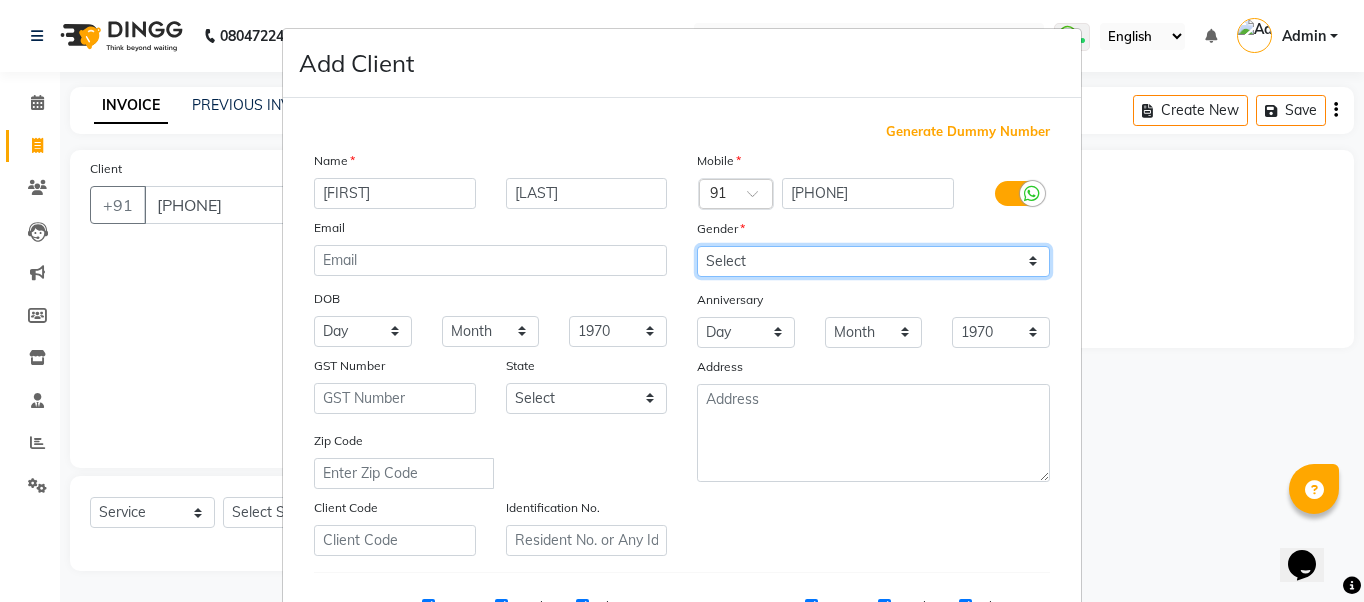 click on "Select Male Female Other Prefer Not To Say" at bounding box center (873, 261) 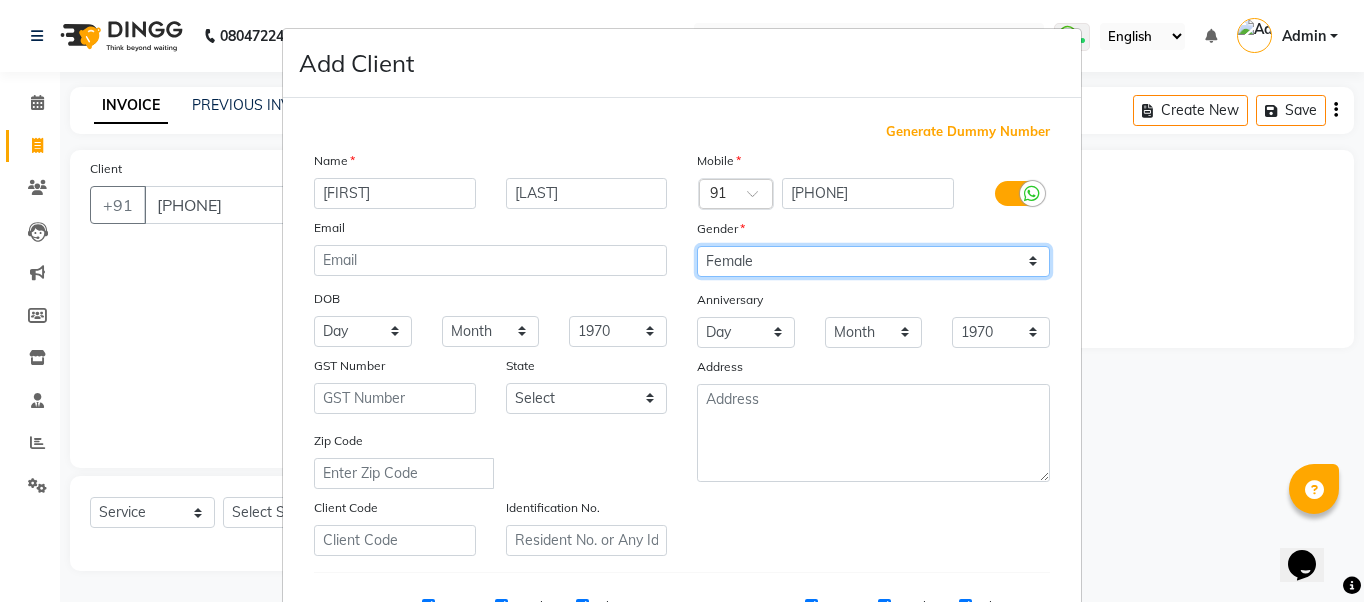click on "Select Male Female Other Prefer Not To Say" at bounding box center (873, 261) 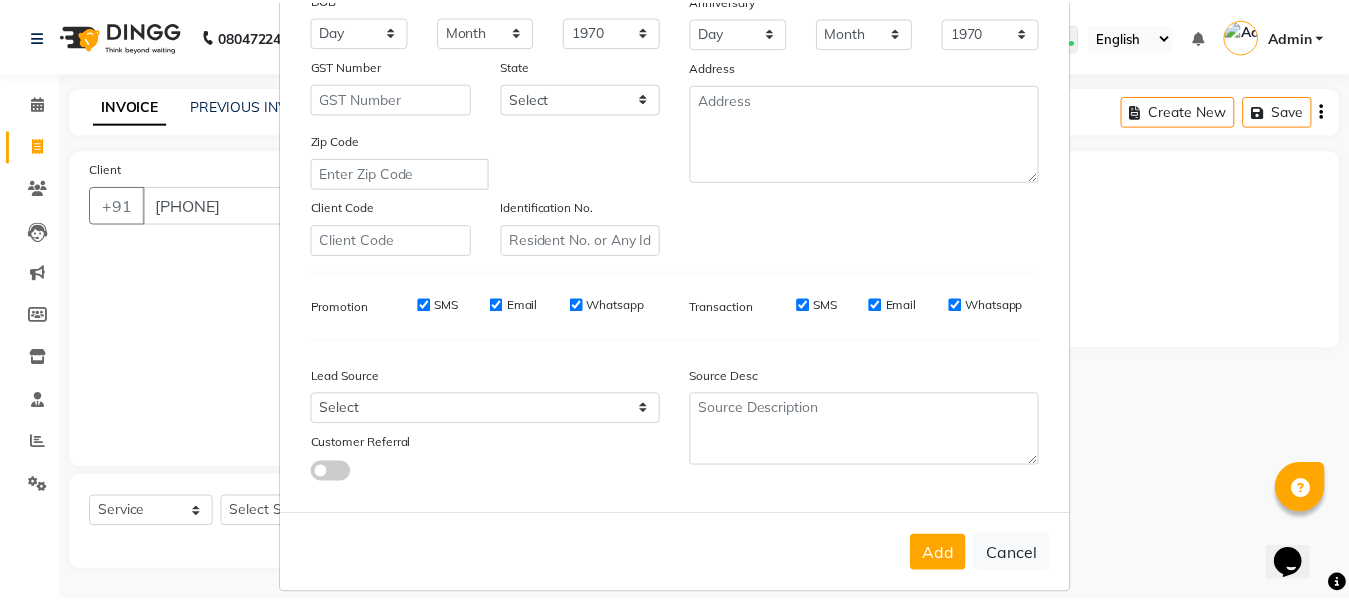 scroll, scrollTop: 321, scrollLeft: 0, axis: vertical 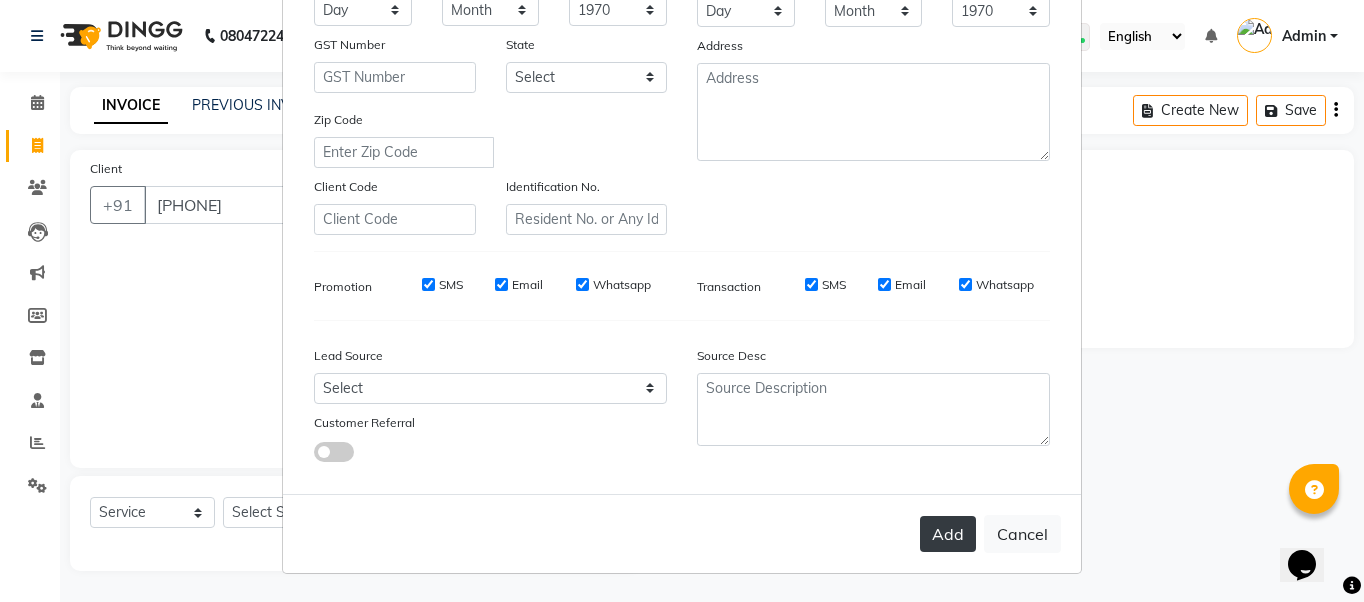 click on "Add" at bounding box center (948, 534) 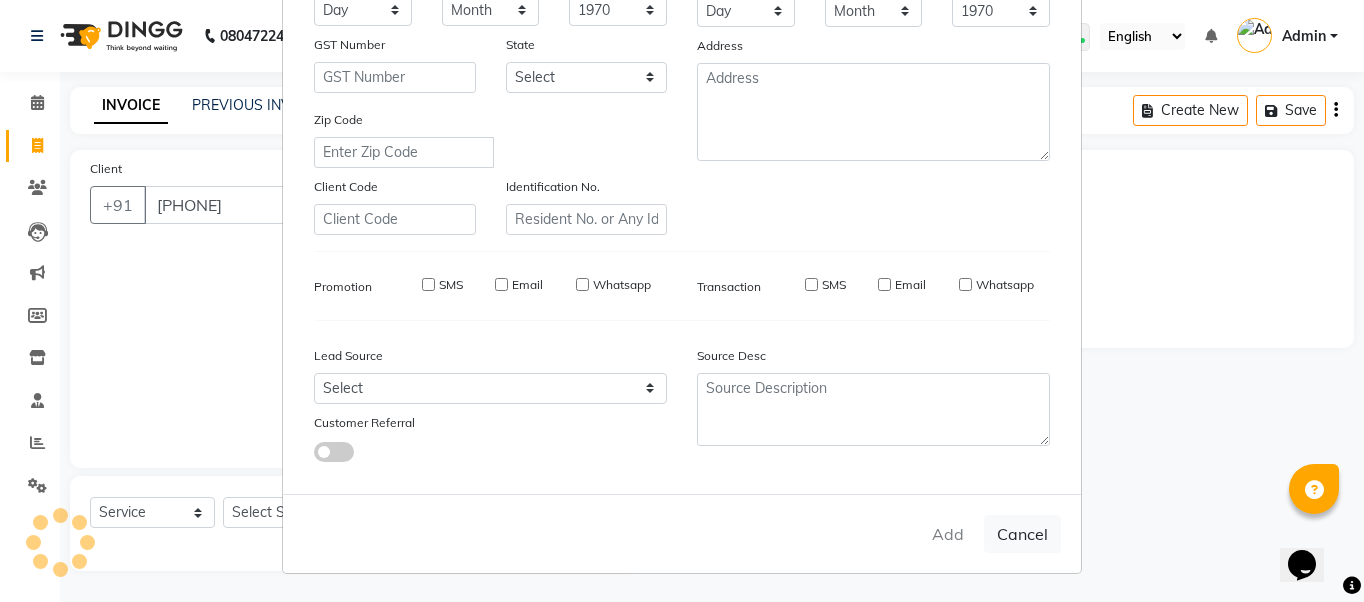 type 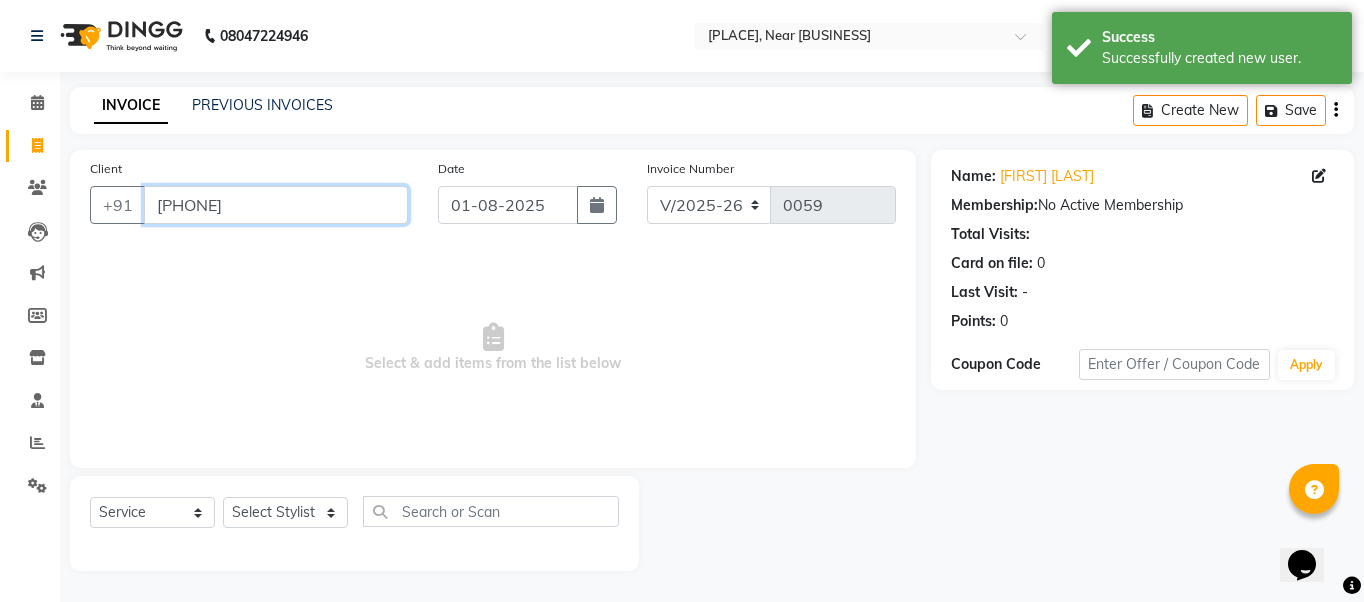 click on "[PHONE]" at bounding box center (276, 205) 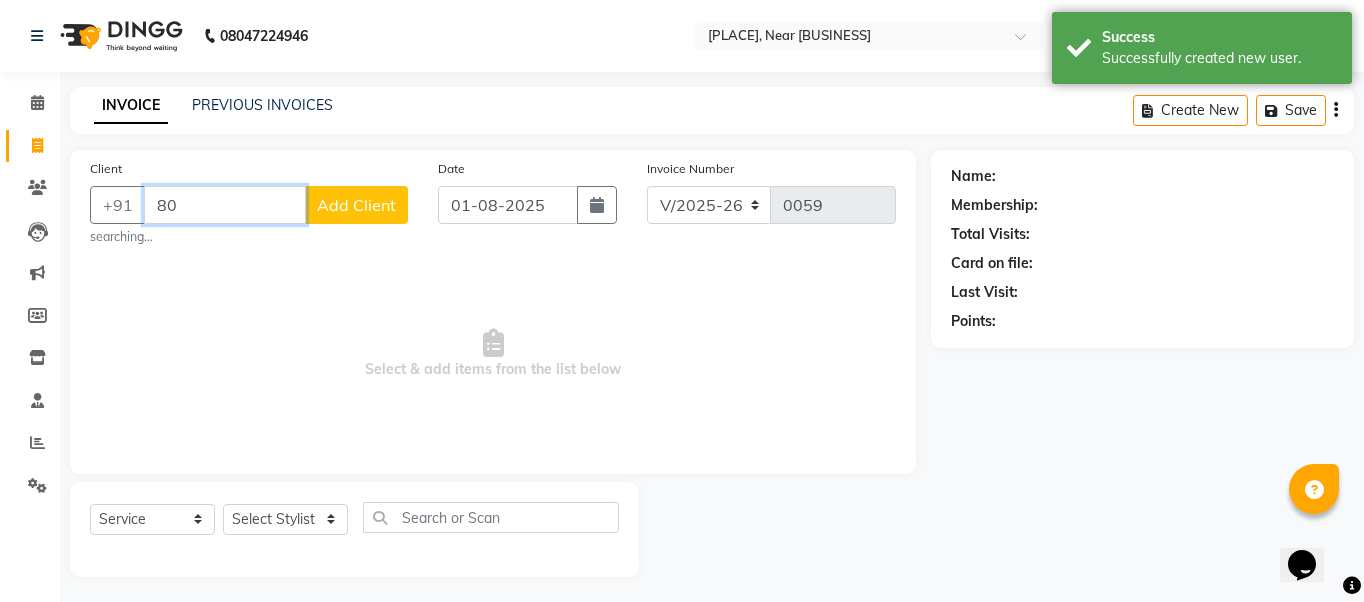 type on "8" 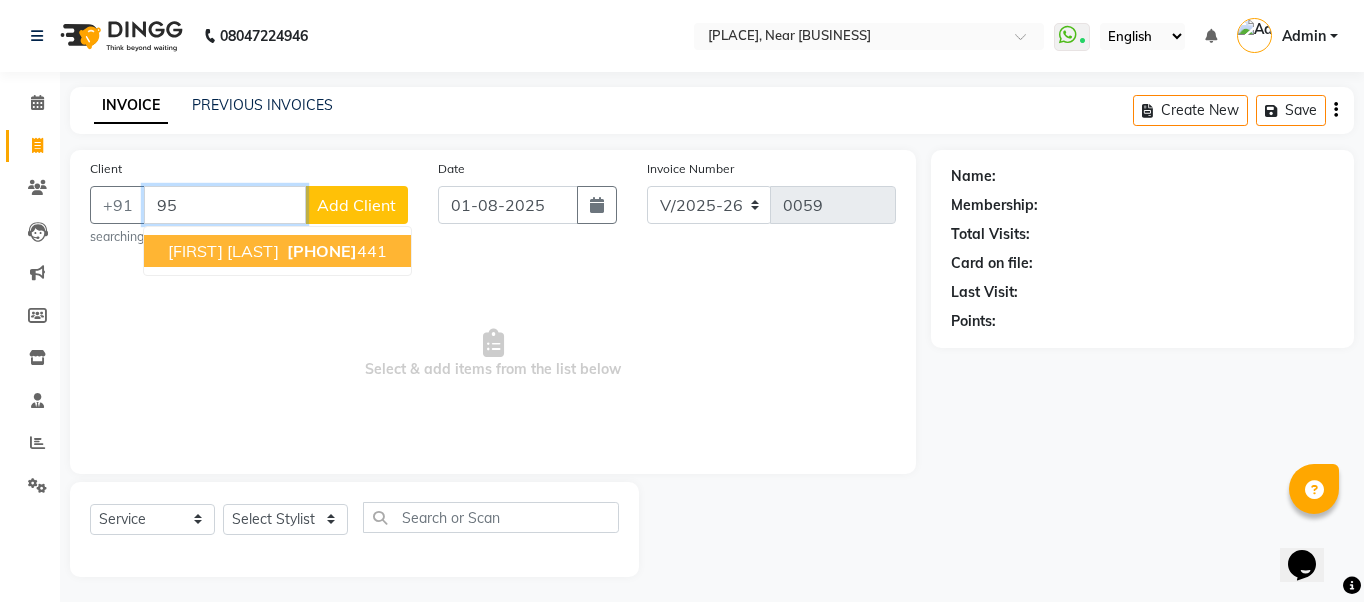 type on "9" 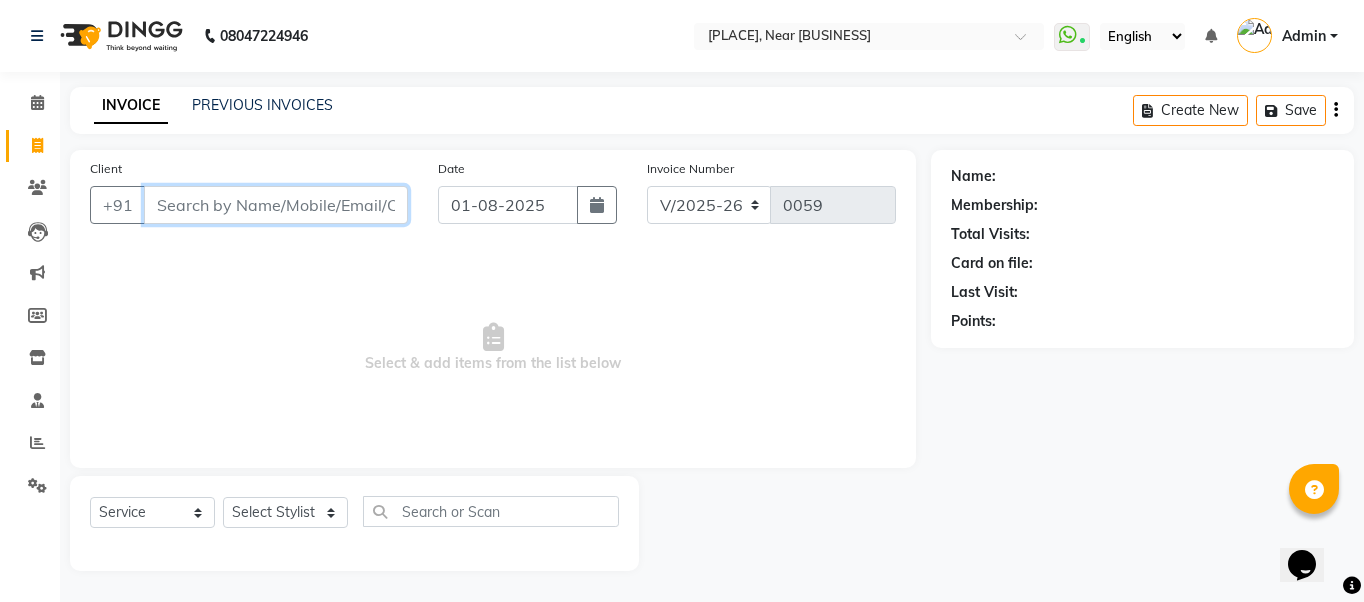 drag, startPoint x: 399, startPoint y: 194, endPoint x: 486, endPoint y: 161, distance: 93.04838 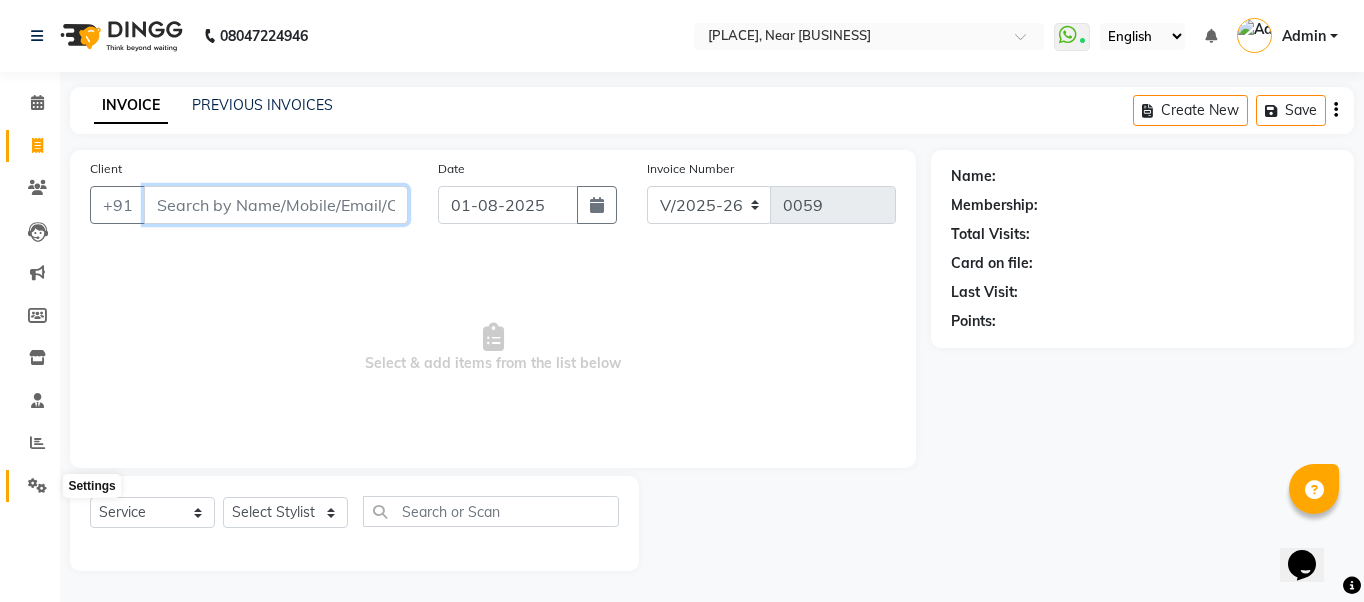 type 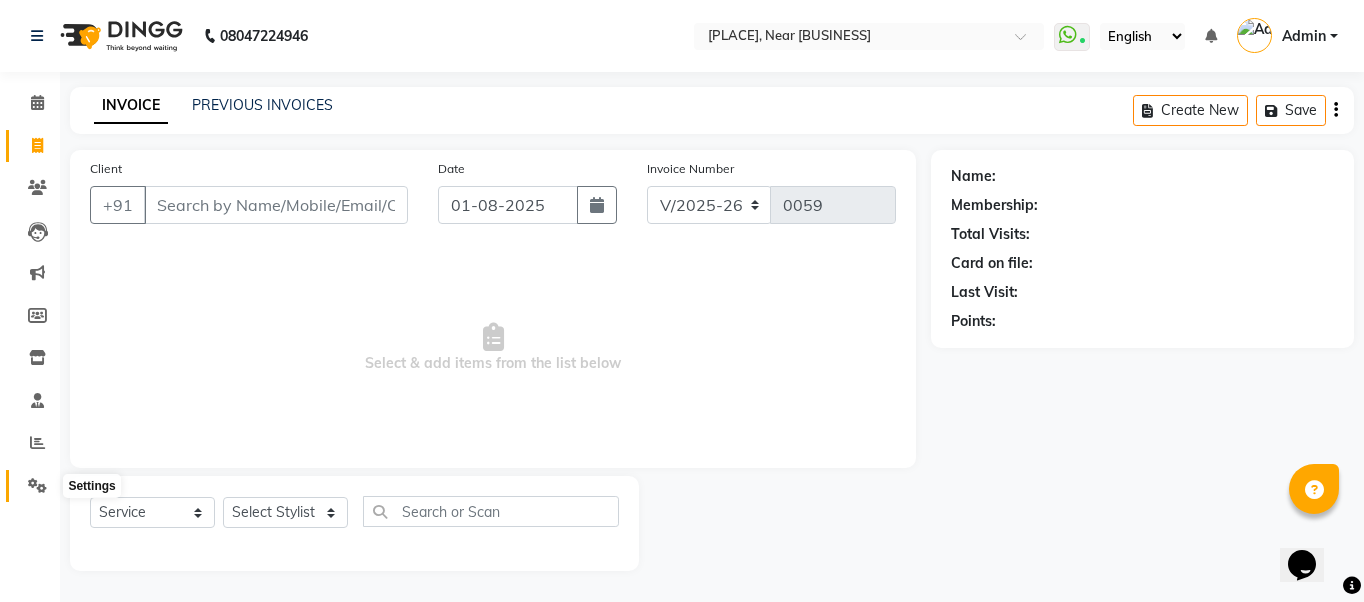 click 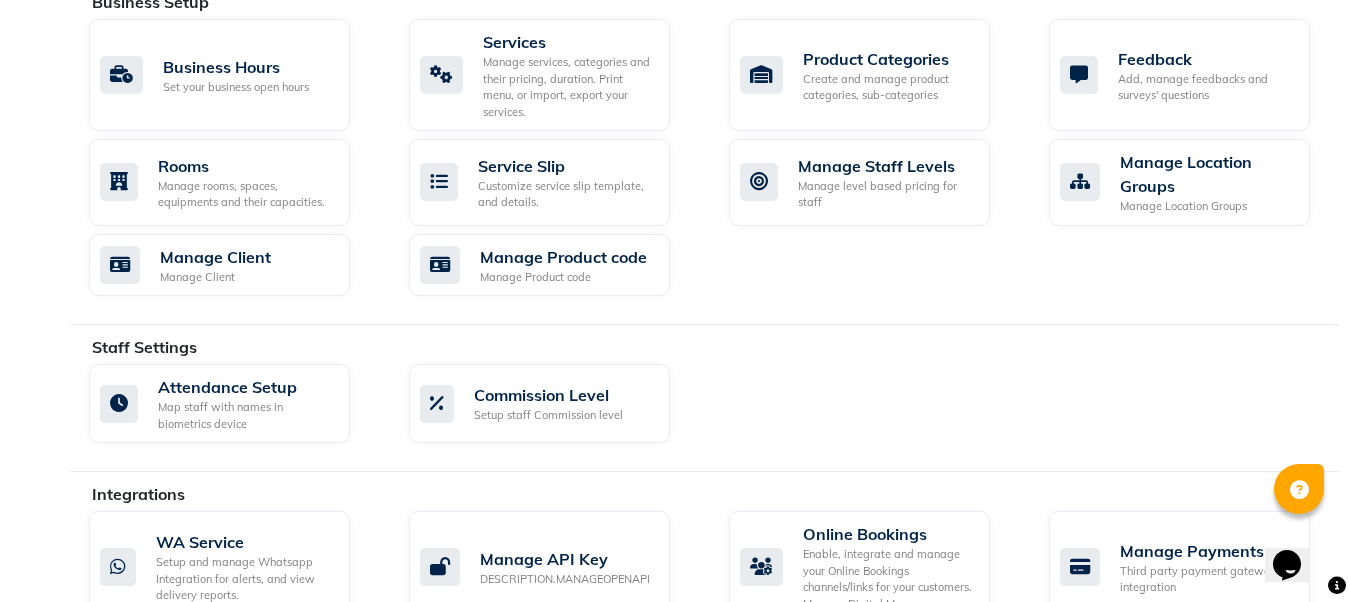 scroll, scrollTop: 1000, scrollLeft: 0, axis: vertical 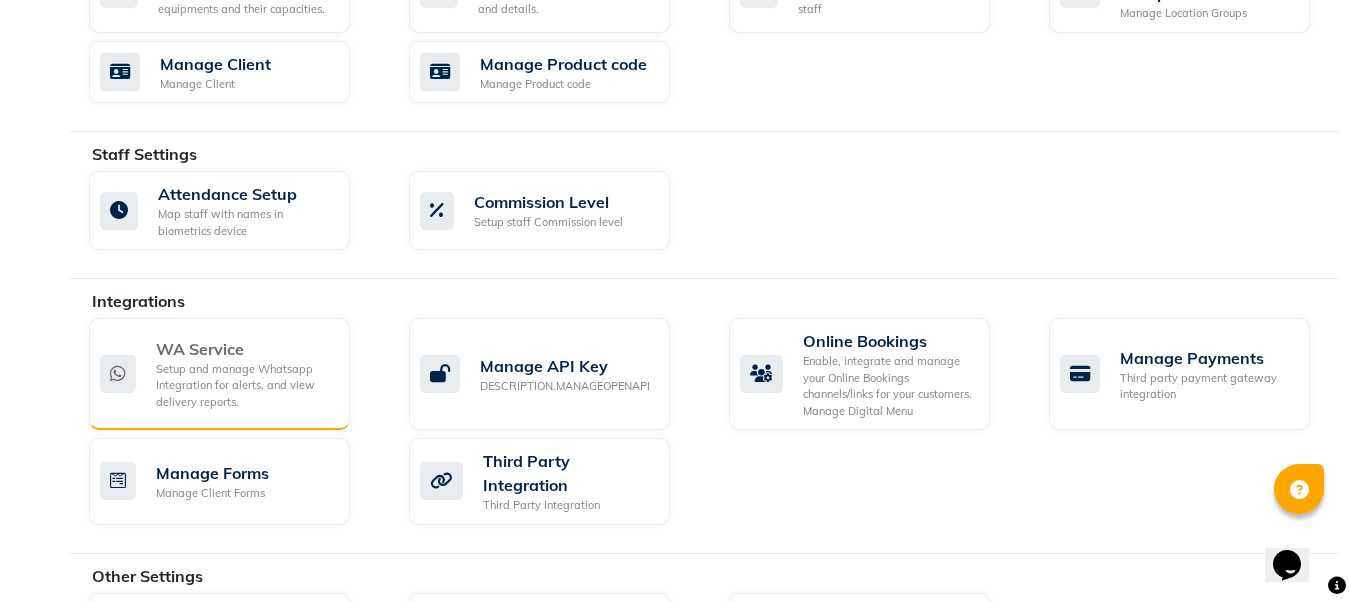 click on "Setup and manage Whatsapp Integration for alerts, and view delivery reports." 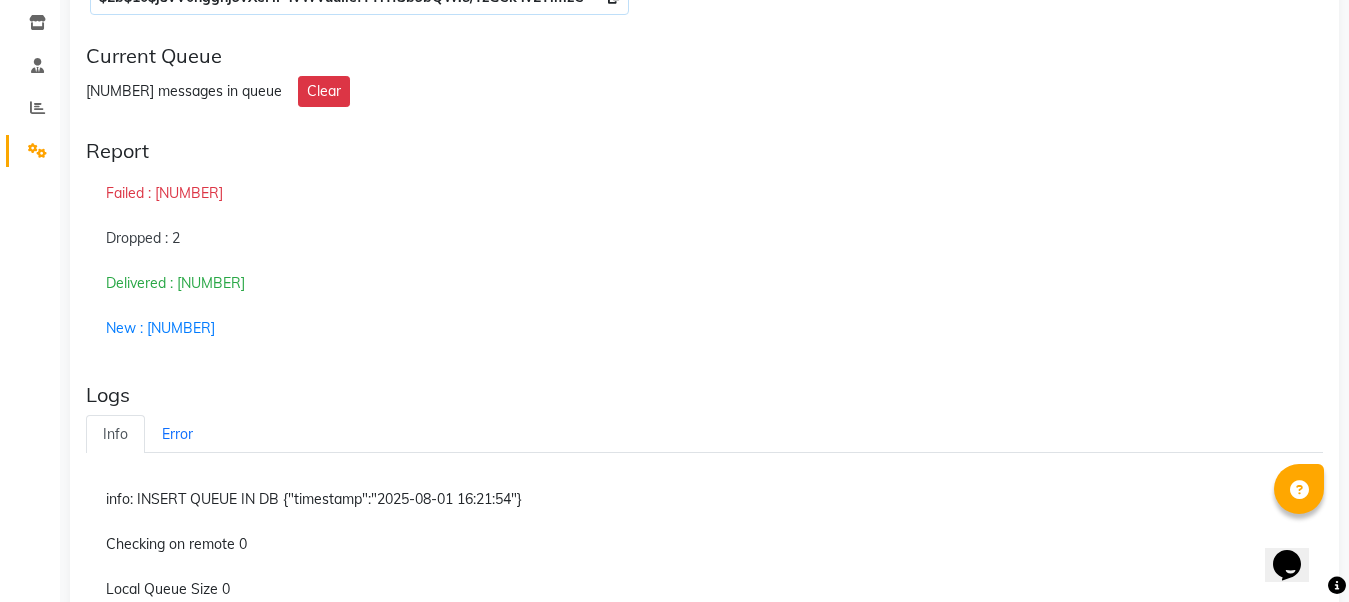 scroll, scrollTop: 400, scrollLeft: 0, axis: vertical 